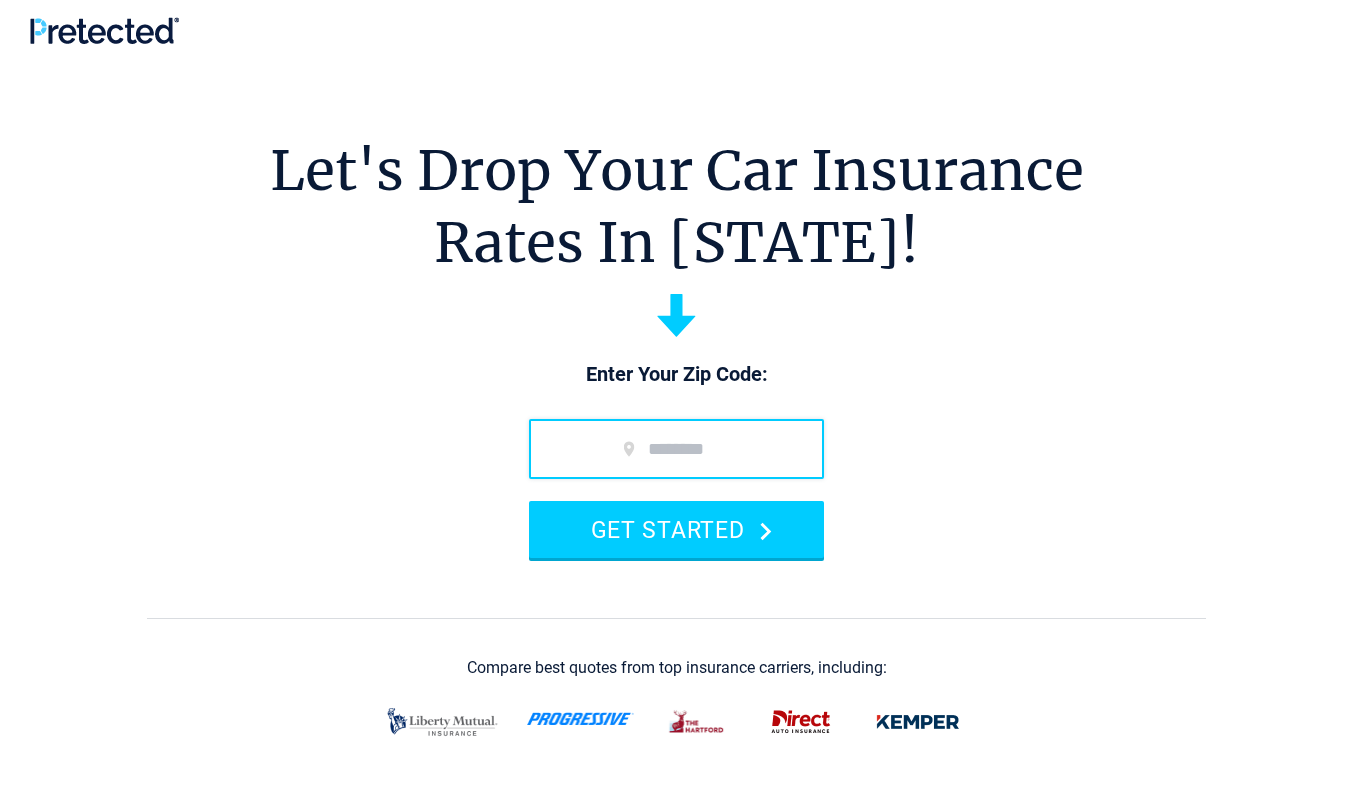 scroll, scrollTop: 0, scrollLeft: 0, axis: both 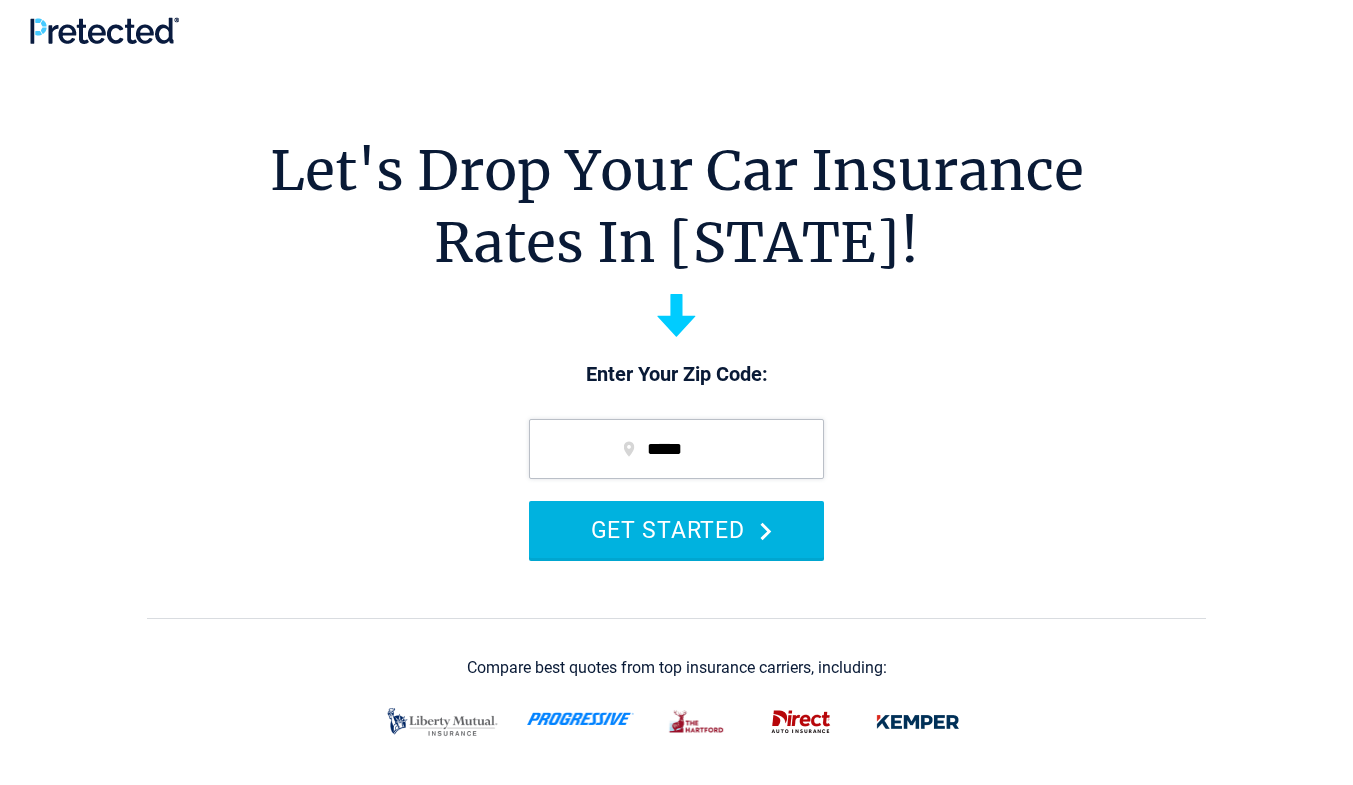click on "GET STARTED" at bounding box center [676, 529] 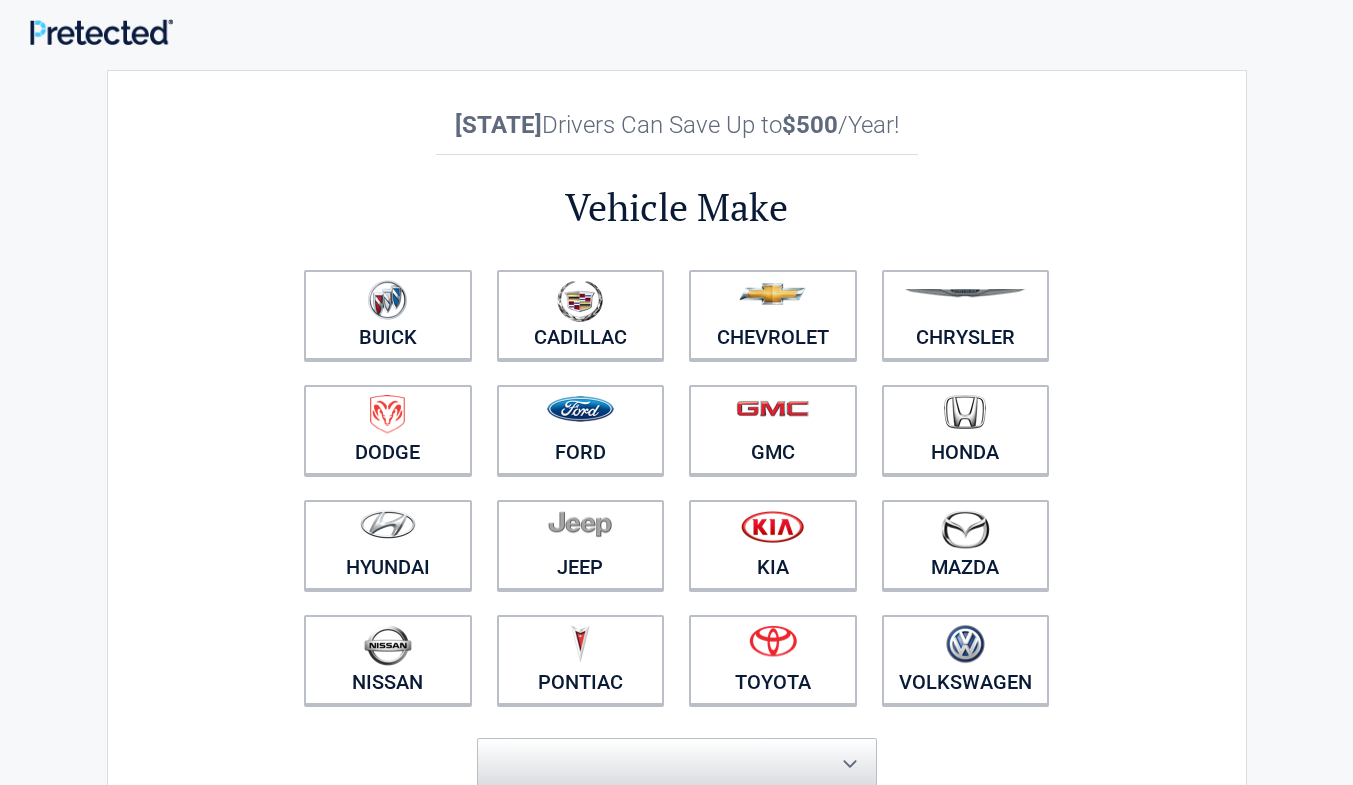 scroll, scrollTop: 0, scrollLeft: 0, axis: both 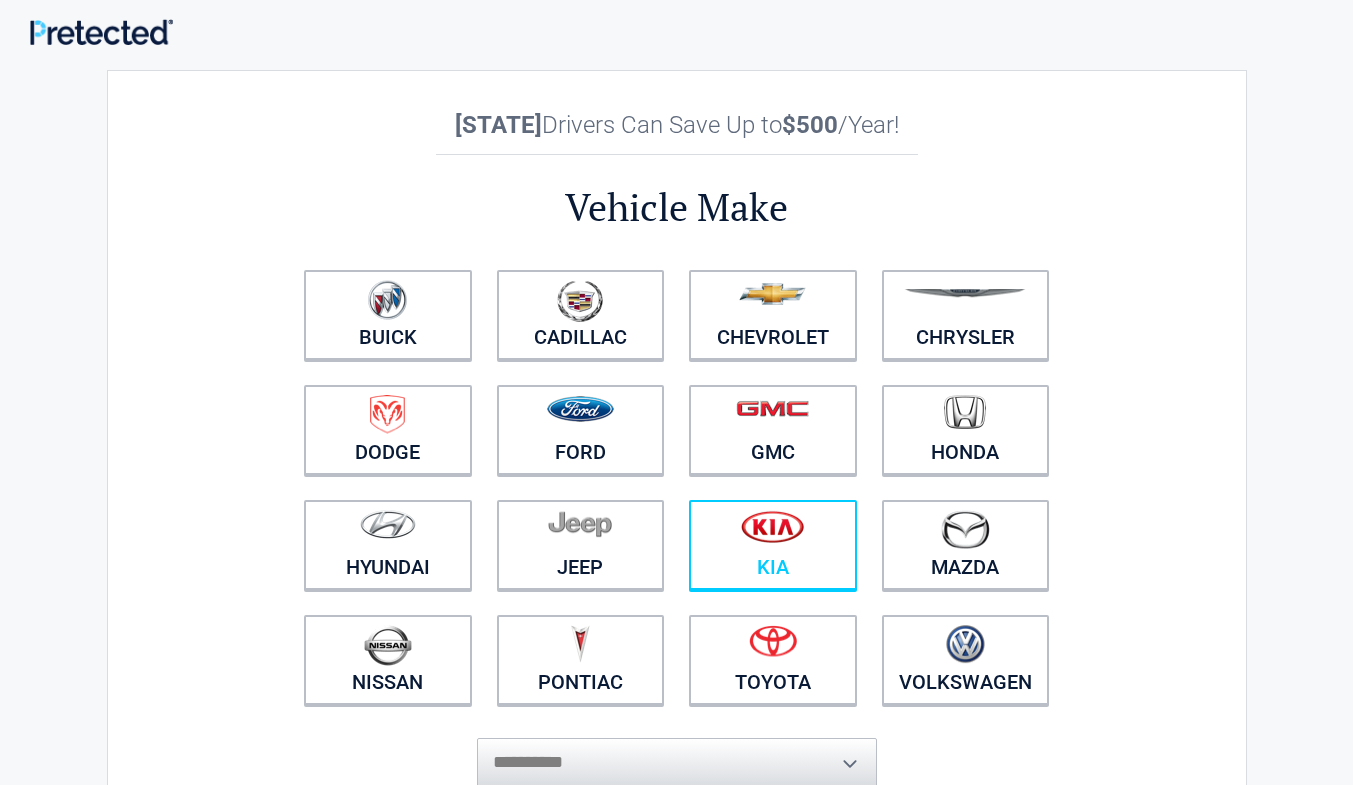click on "Kia" at bounding box center [773, 545] 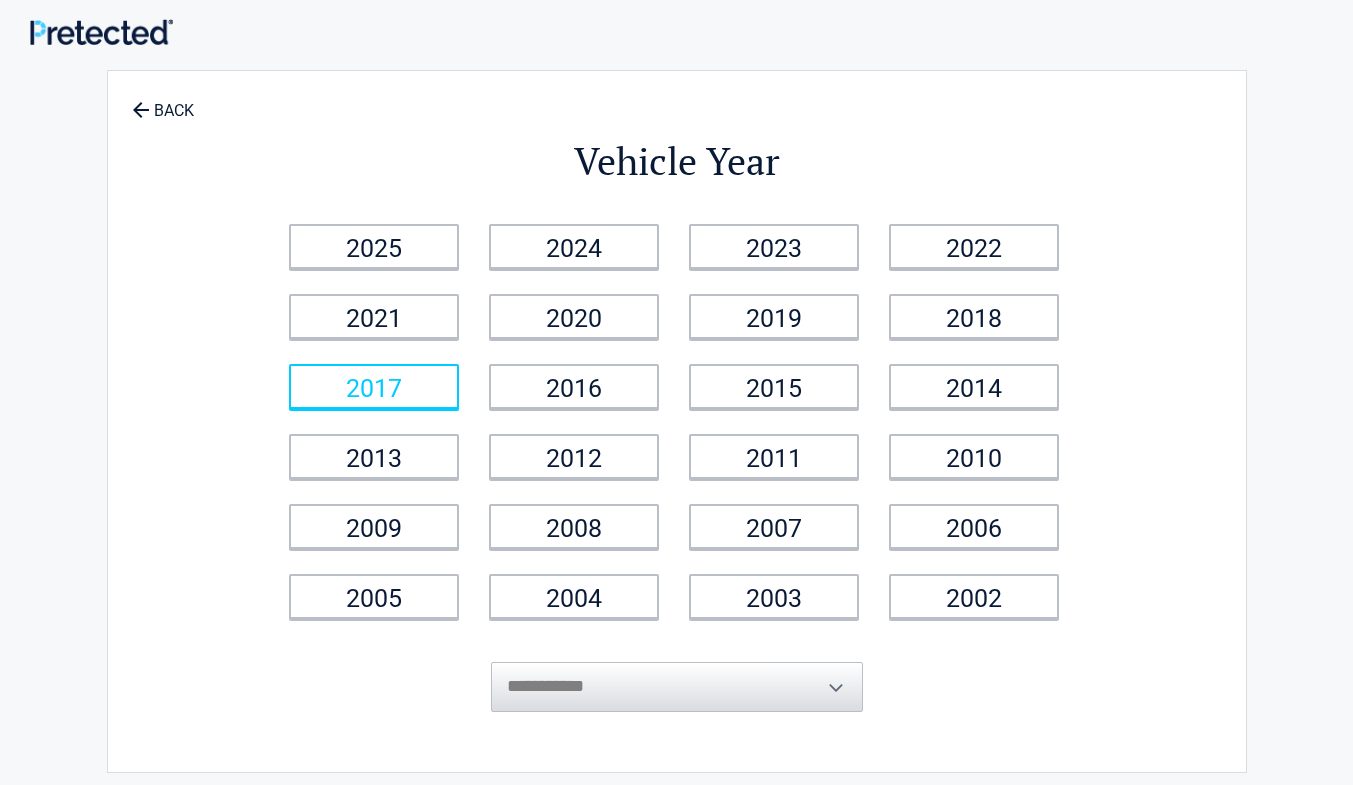click on "2017" at bounding box center (374, 386) 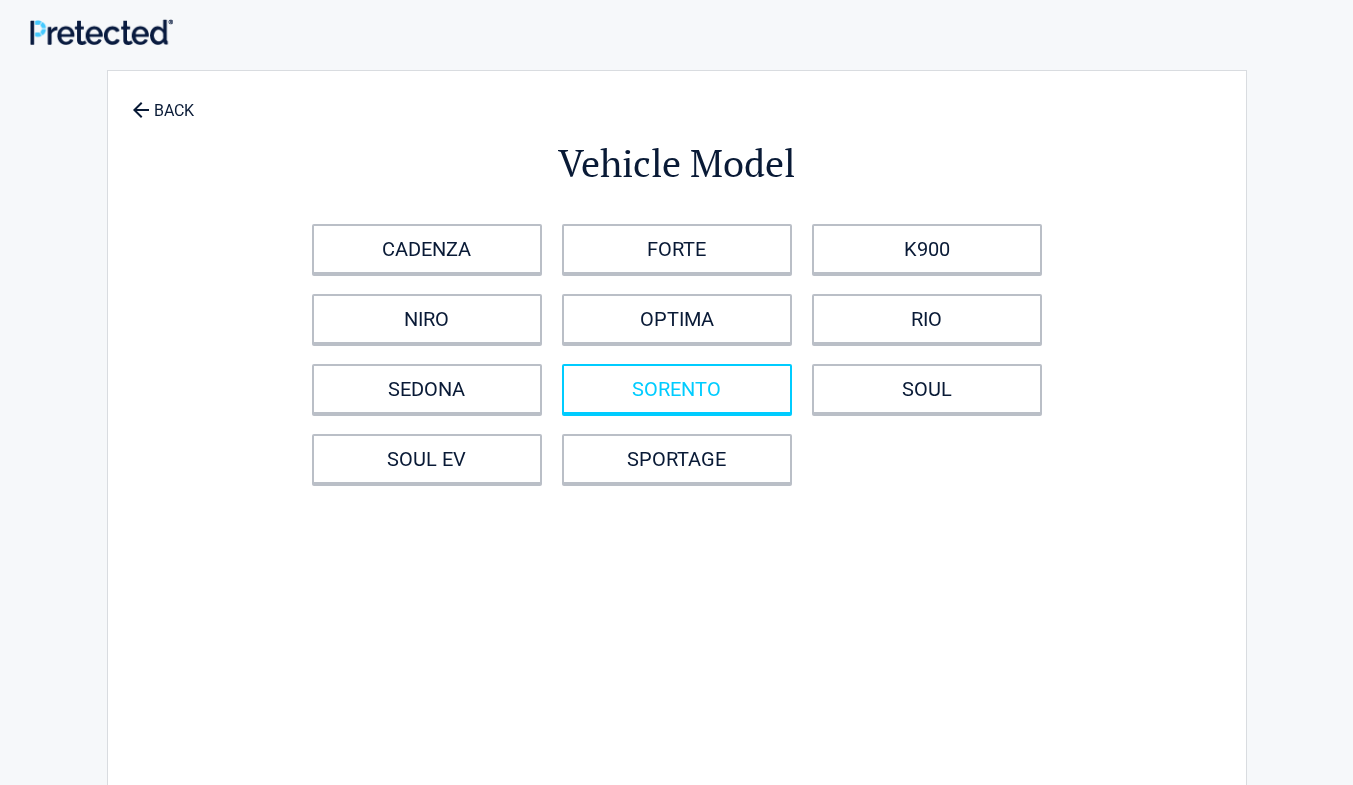 click on "SORENTO" at bounding box center (677, 389) 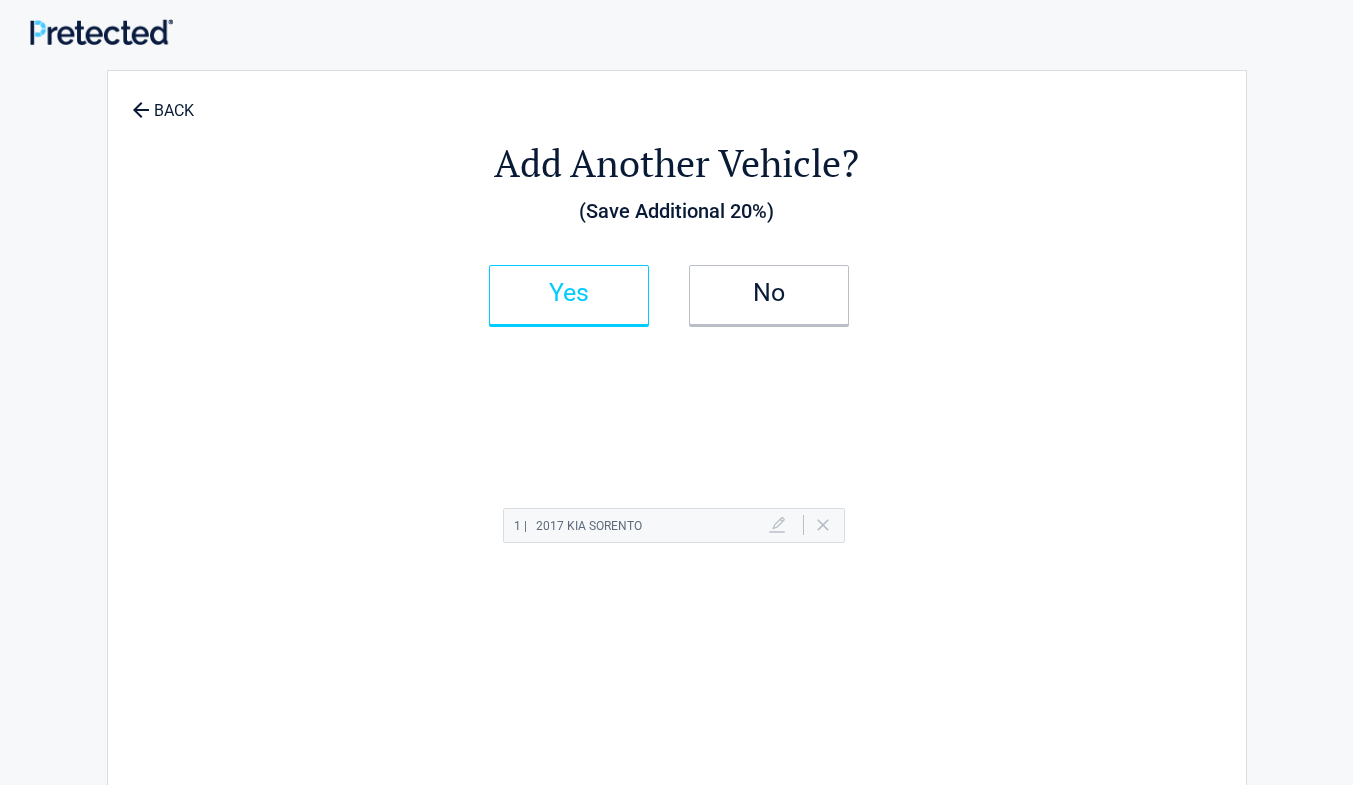 click on "Yes" at bounding box center (569, 293) 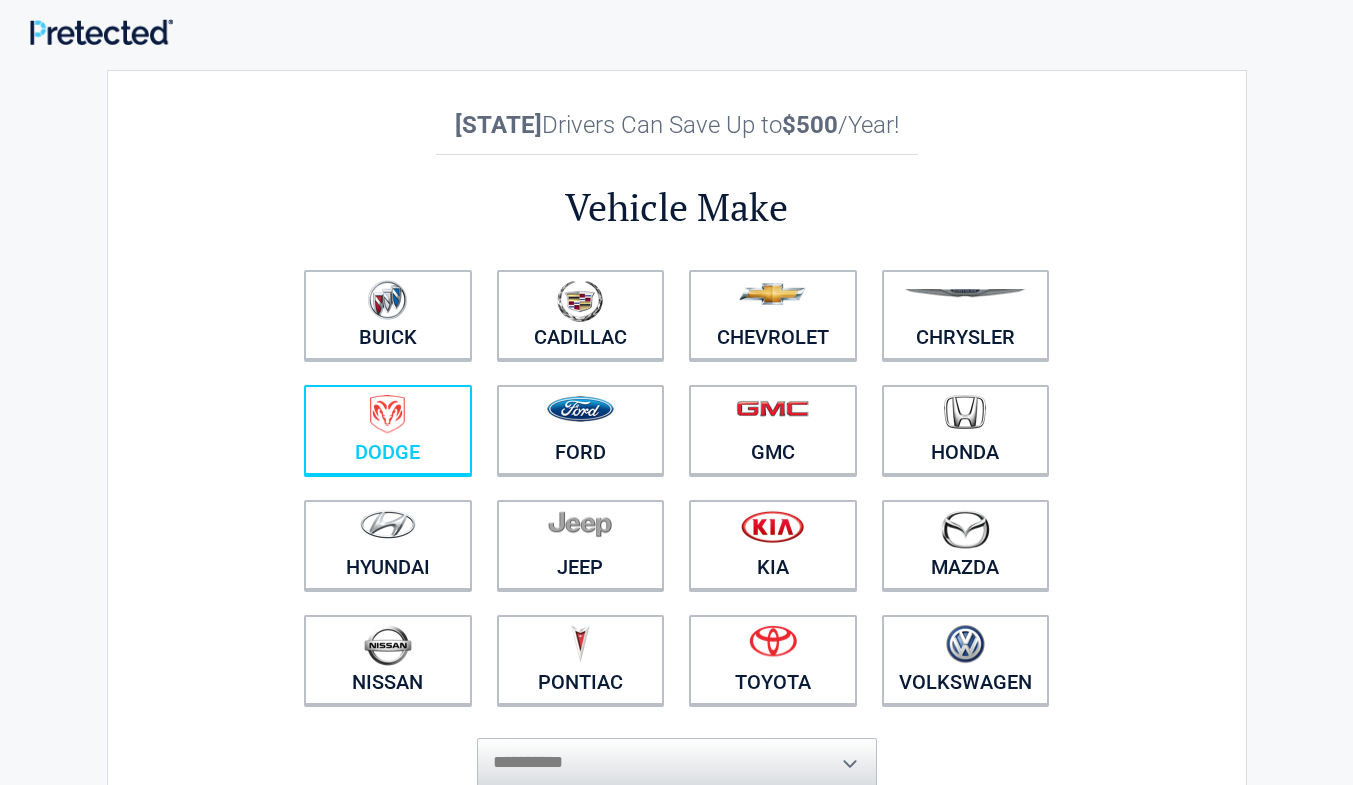 click at bounding box center (387, 414) 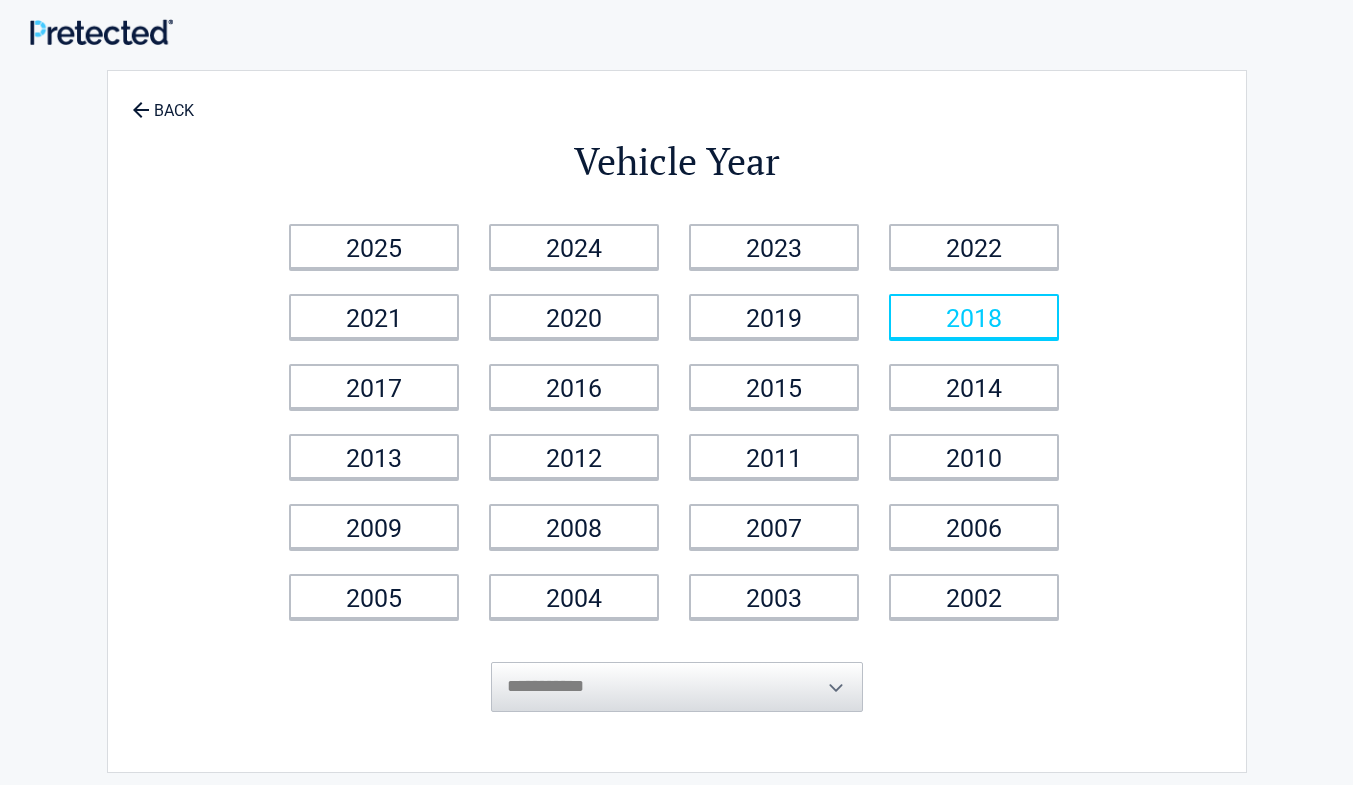 click on "2018" at bounding box center (974, 316) 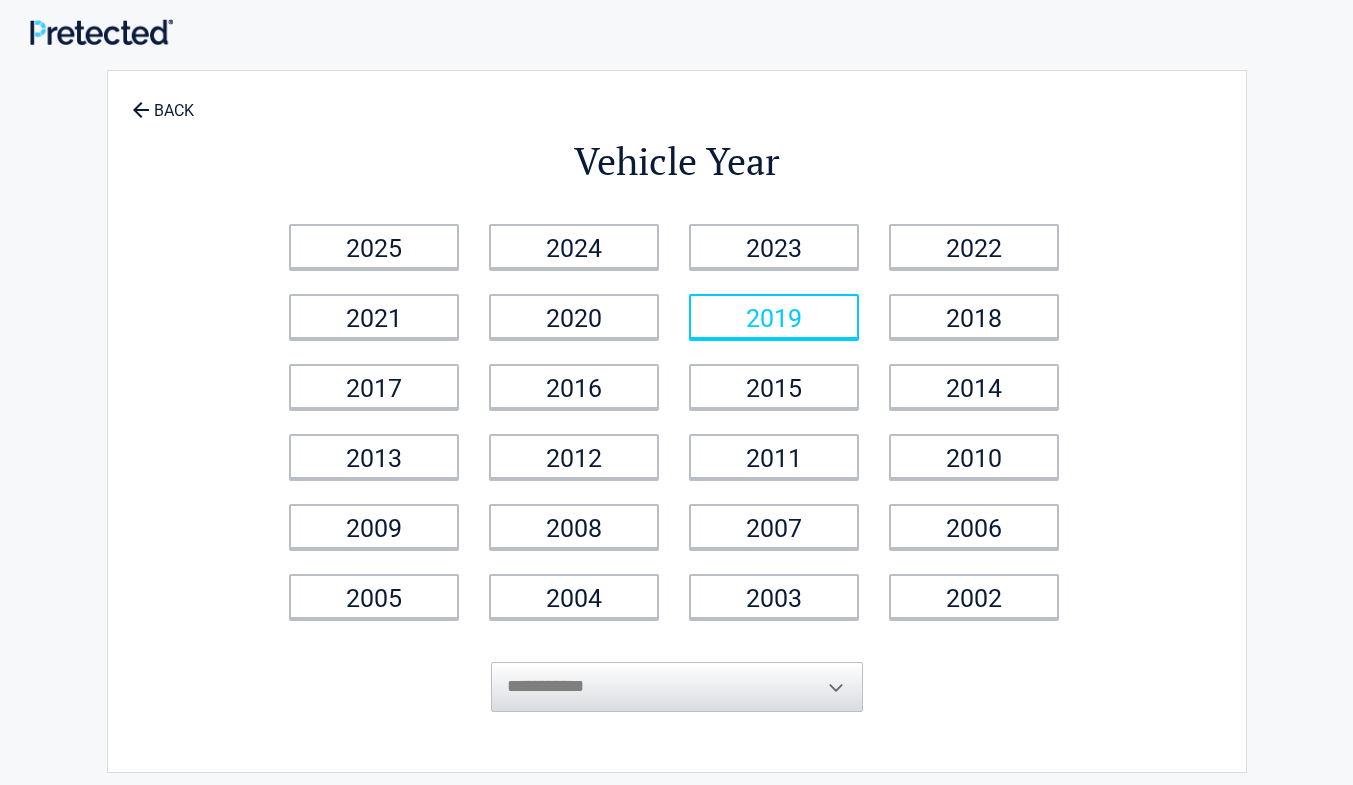 click on "2025
2024
2023
2022
2021
2020
2019
2018
2017
2016
2015
2014
2013
2012
2011
2010
2009
2008
2007
2006
2005
2004
2003
2002" at bounding box center (677, 422) 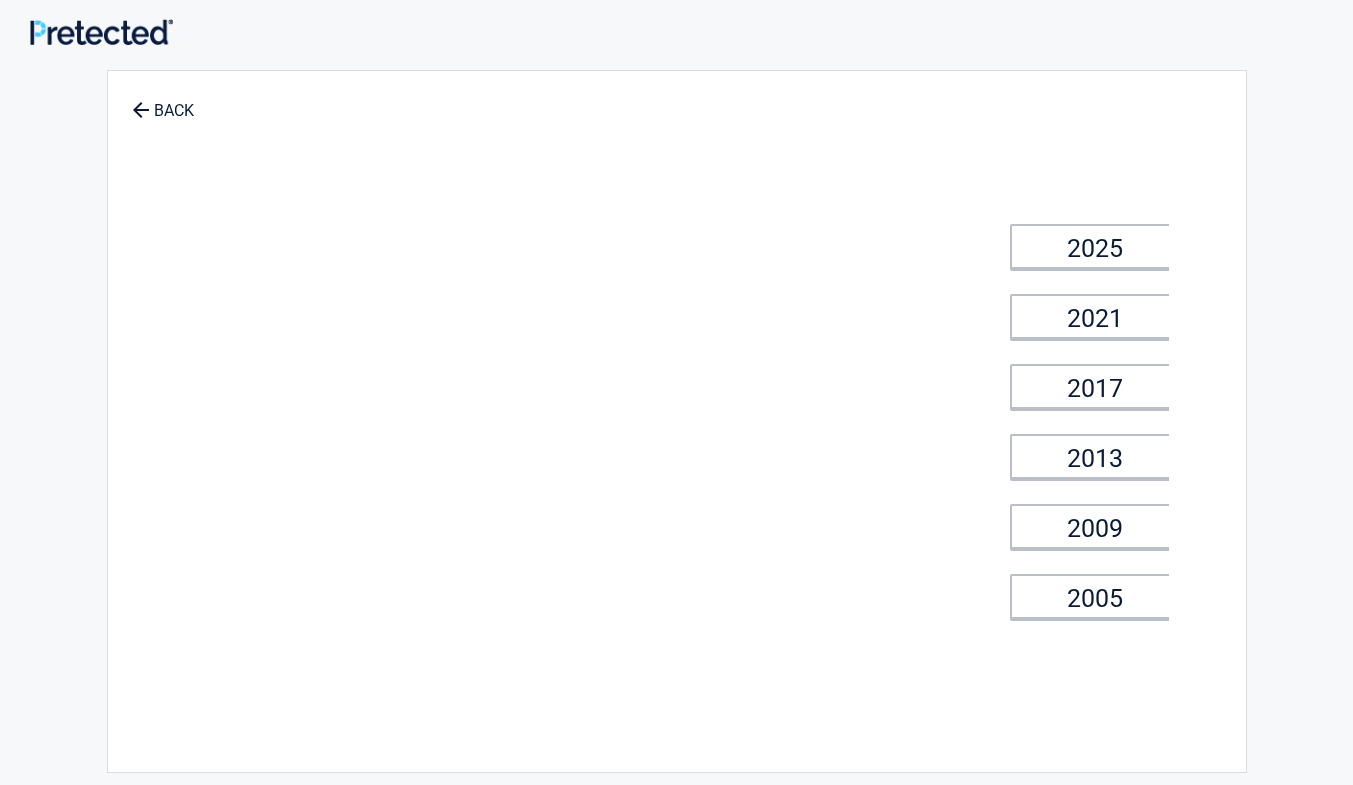 click on "BACK
Vehicle Year
[YEAR]
[YEAR]
[YEAR]
[YEAR]
[YEAR]
[YEAR]
[YEAR]
[YEAR]
[YEAR]
[YEAR]
[YEAR]
[YEAR]
[YEAR]
[YEAR]
[YEAR]
[YEAR]
[YEAR]
[YEAR]
[YEAR]
[YEAR]
[YEAR]
[YEAR]
[YEAR]
[YEAR]
[YEAR]
[YEAR]
Nevada Drivers Can Save Up to  $500 /Year
Vehicle Make
[BRAND]" at bounding box center [677, 421] 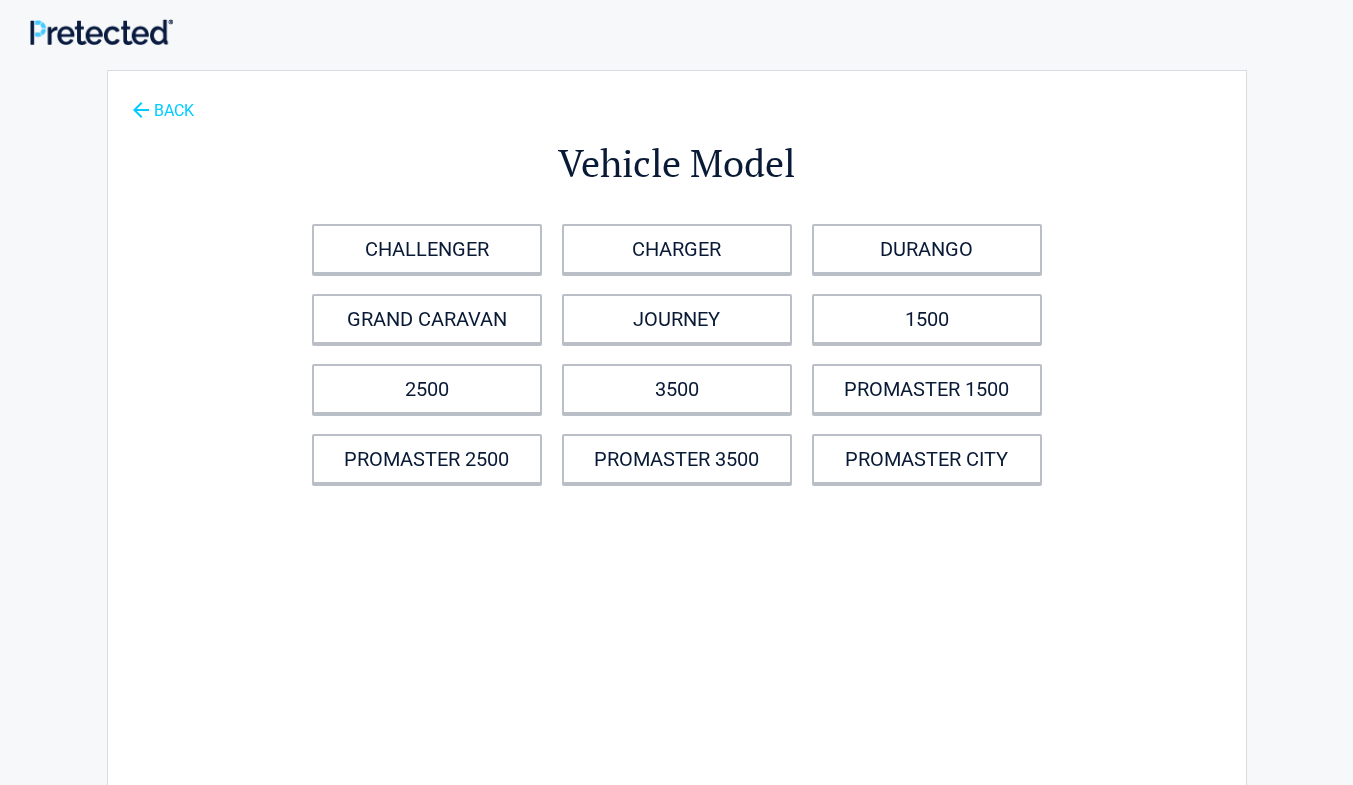 click on "BACK" at bounding box center (163, 101) 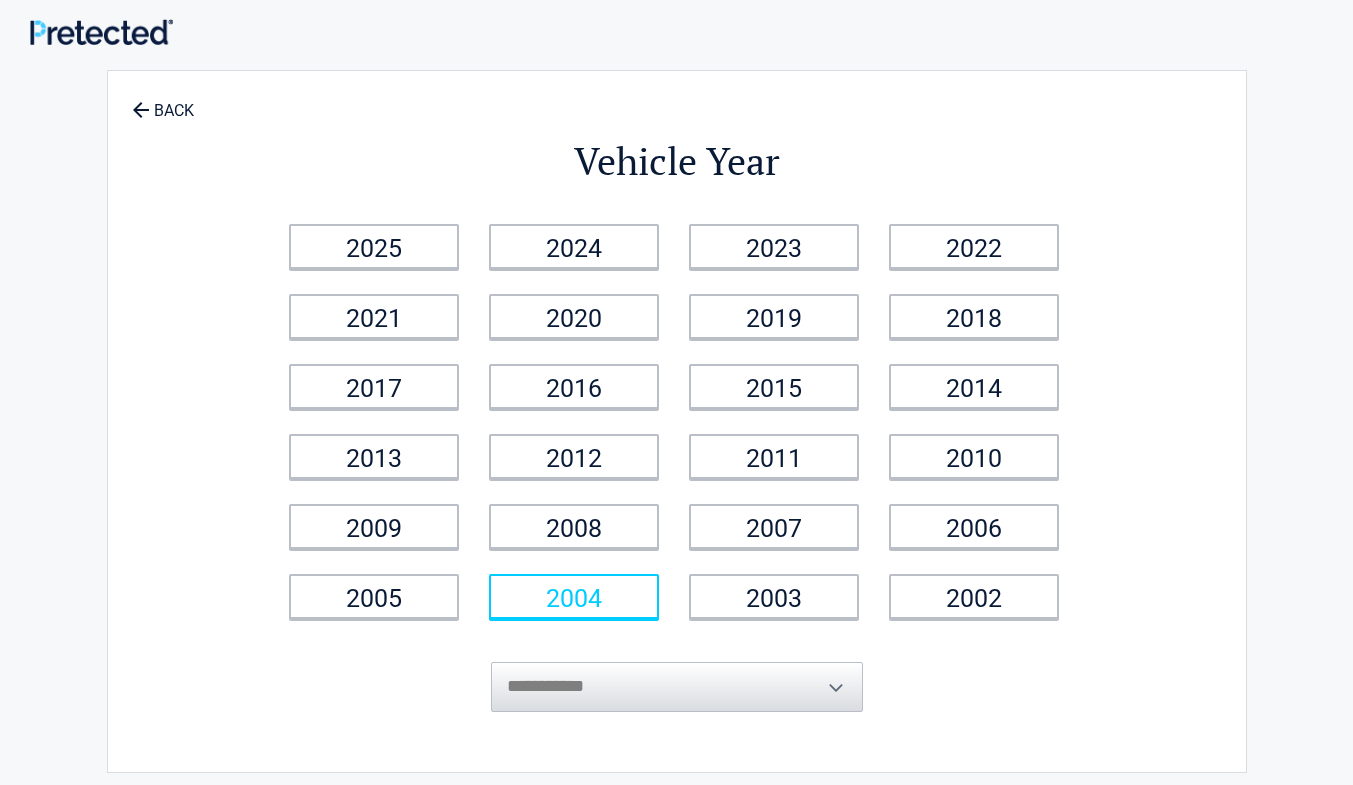 click on "2004" at bounding box center [574, 596] 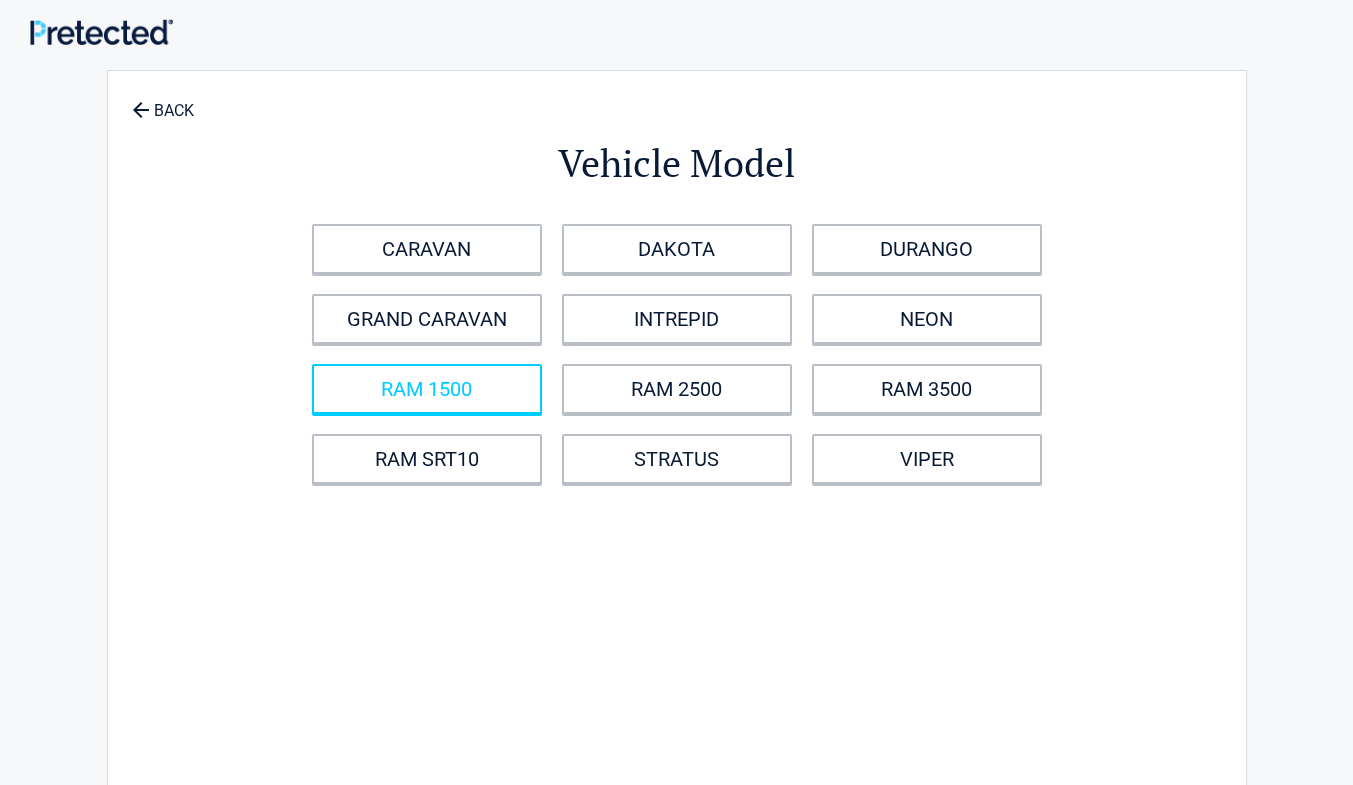 click on "RAM 1500" at bounding box center (427, 389) 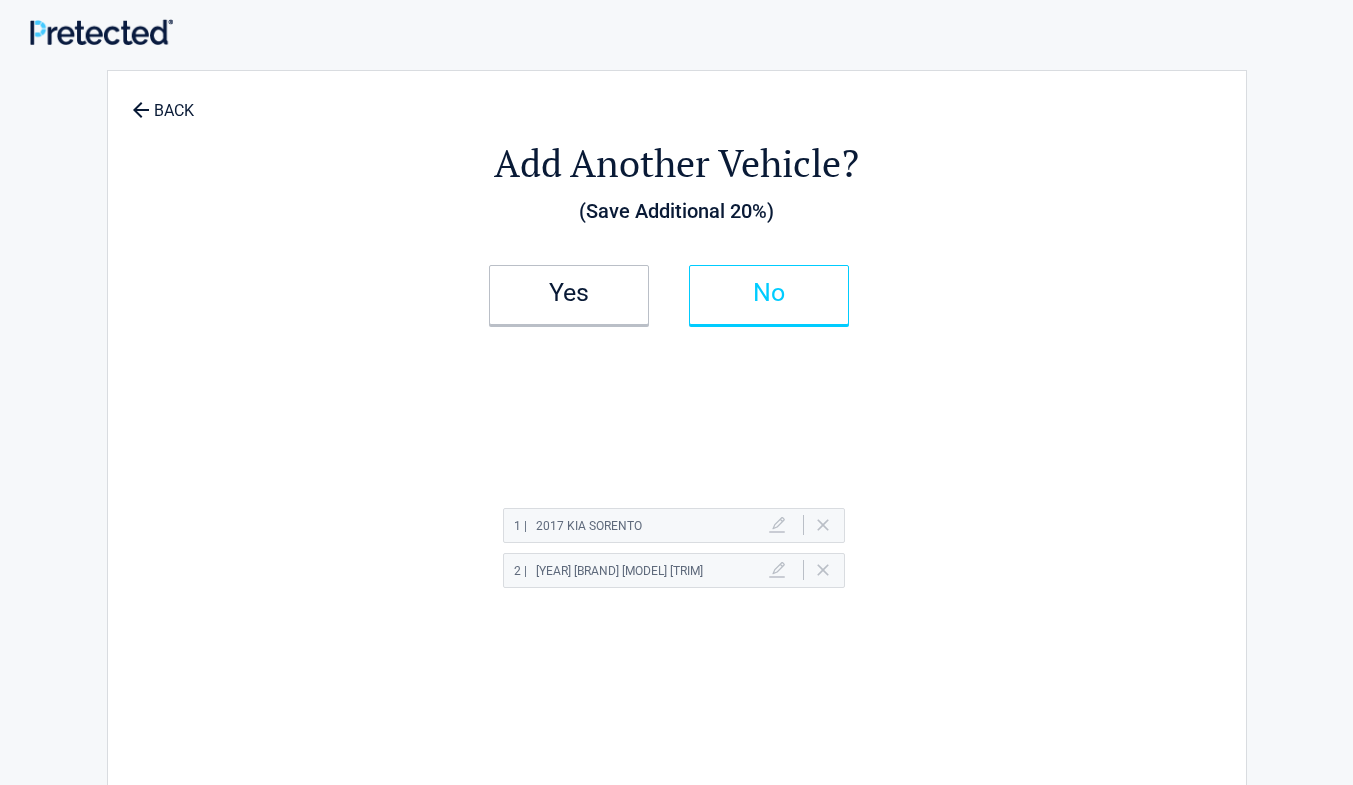 click on "No" at bounding box center [769, 295] 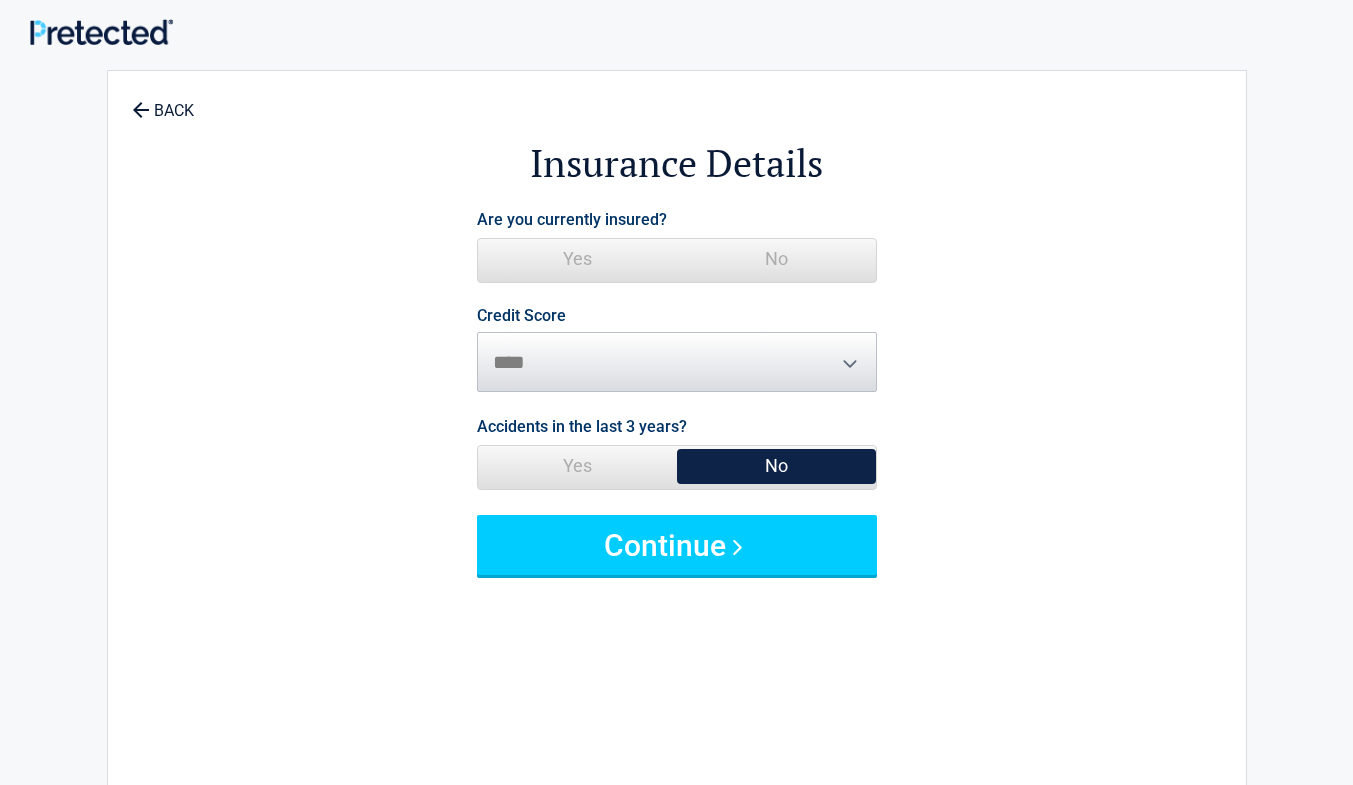 click on "Yes" at bounding box center [577, 259] 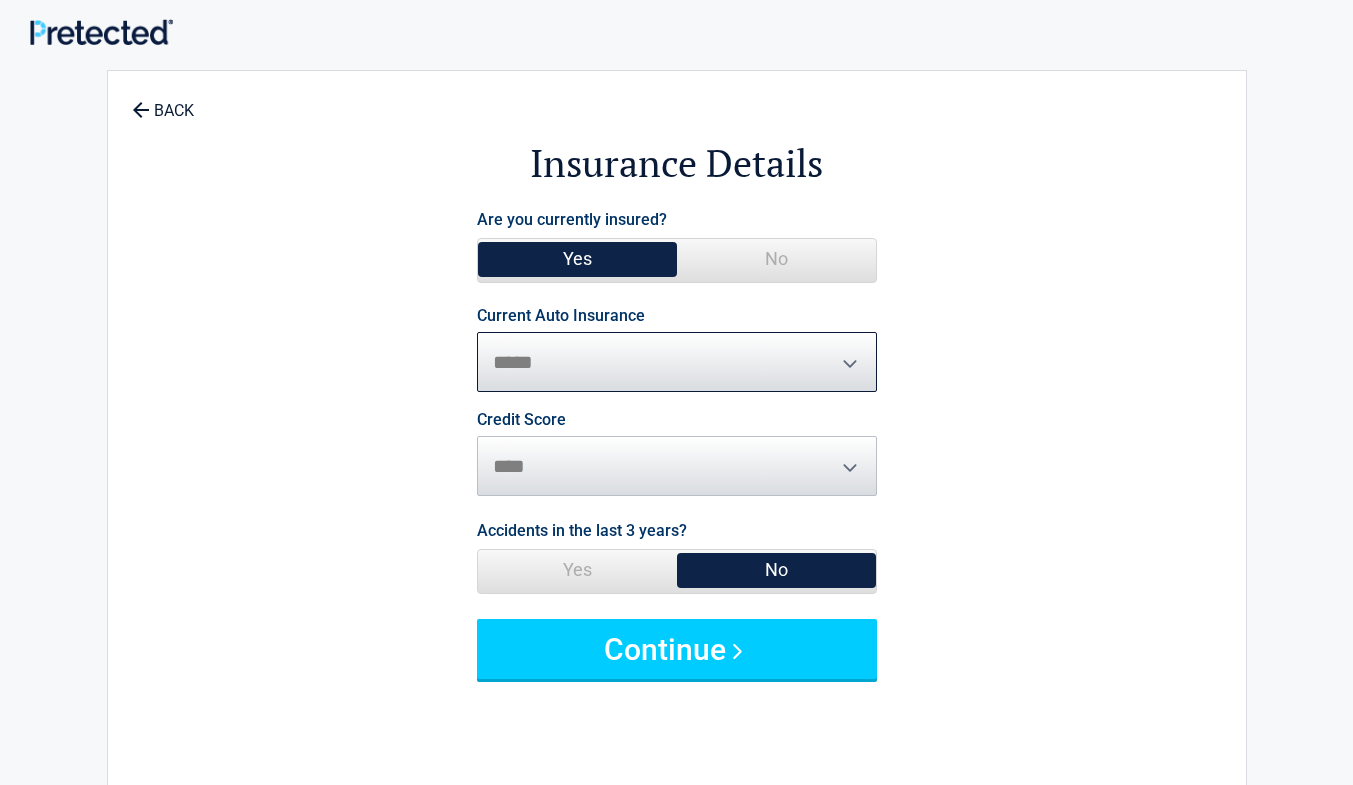 click on "**********" at bounding box center [677, 362] 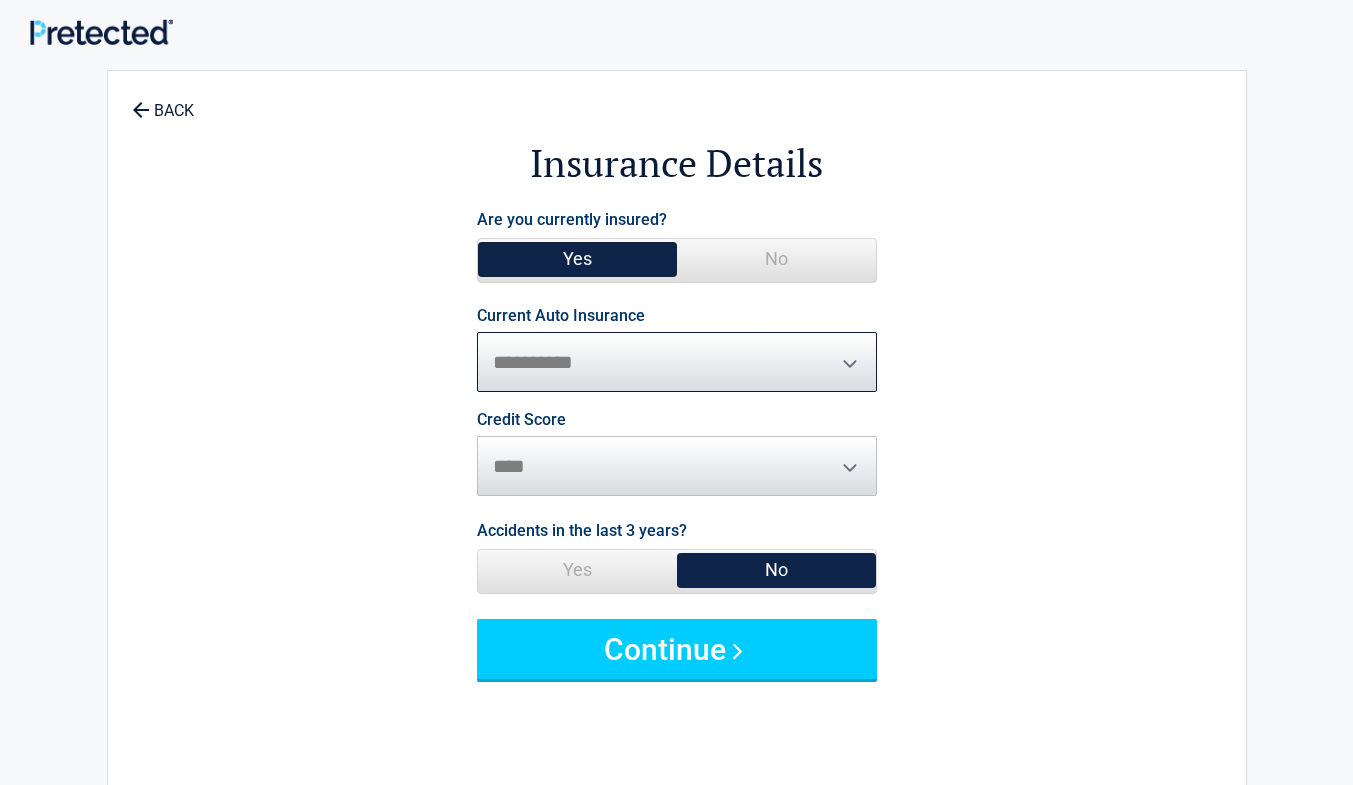 click on "**********" at bounding box center [677, 362] 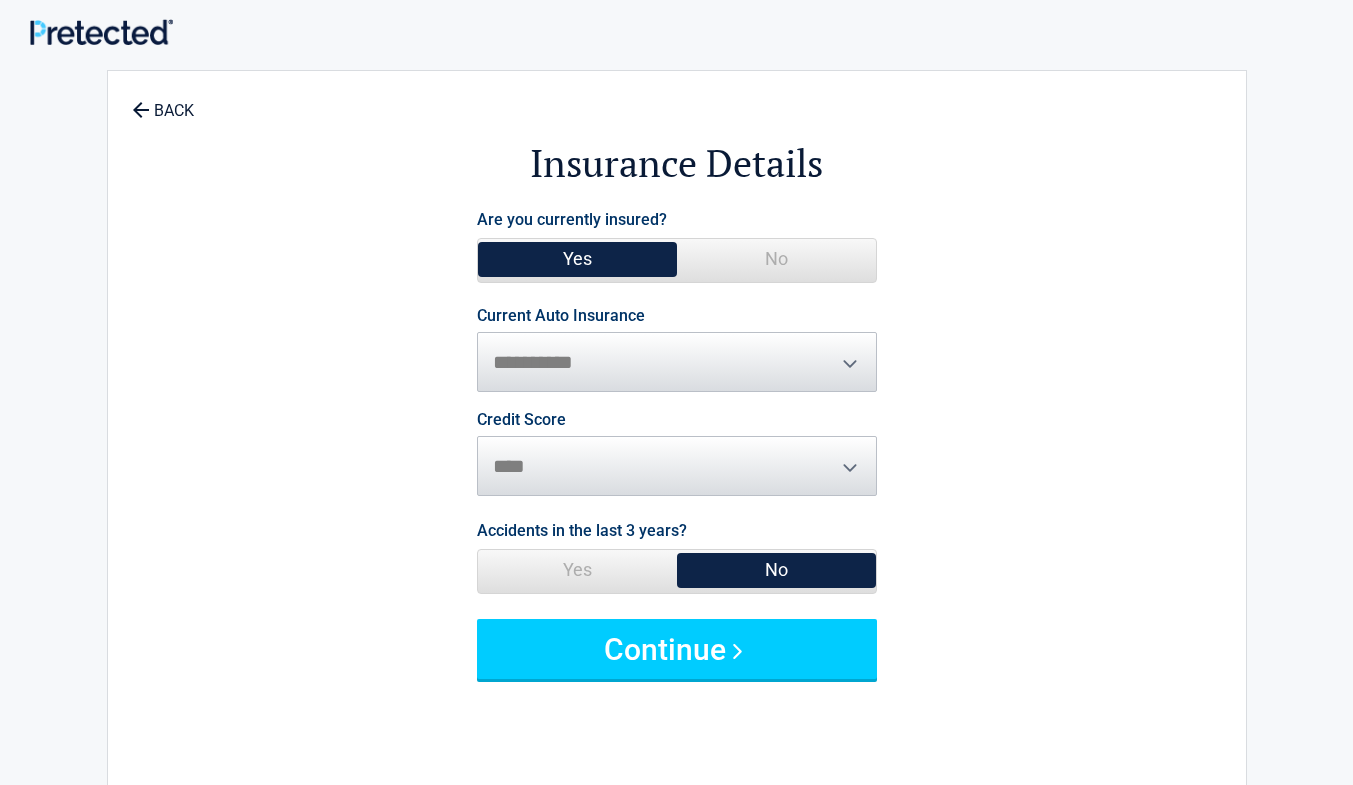 click on "**********" at bounding box center (677, 442) 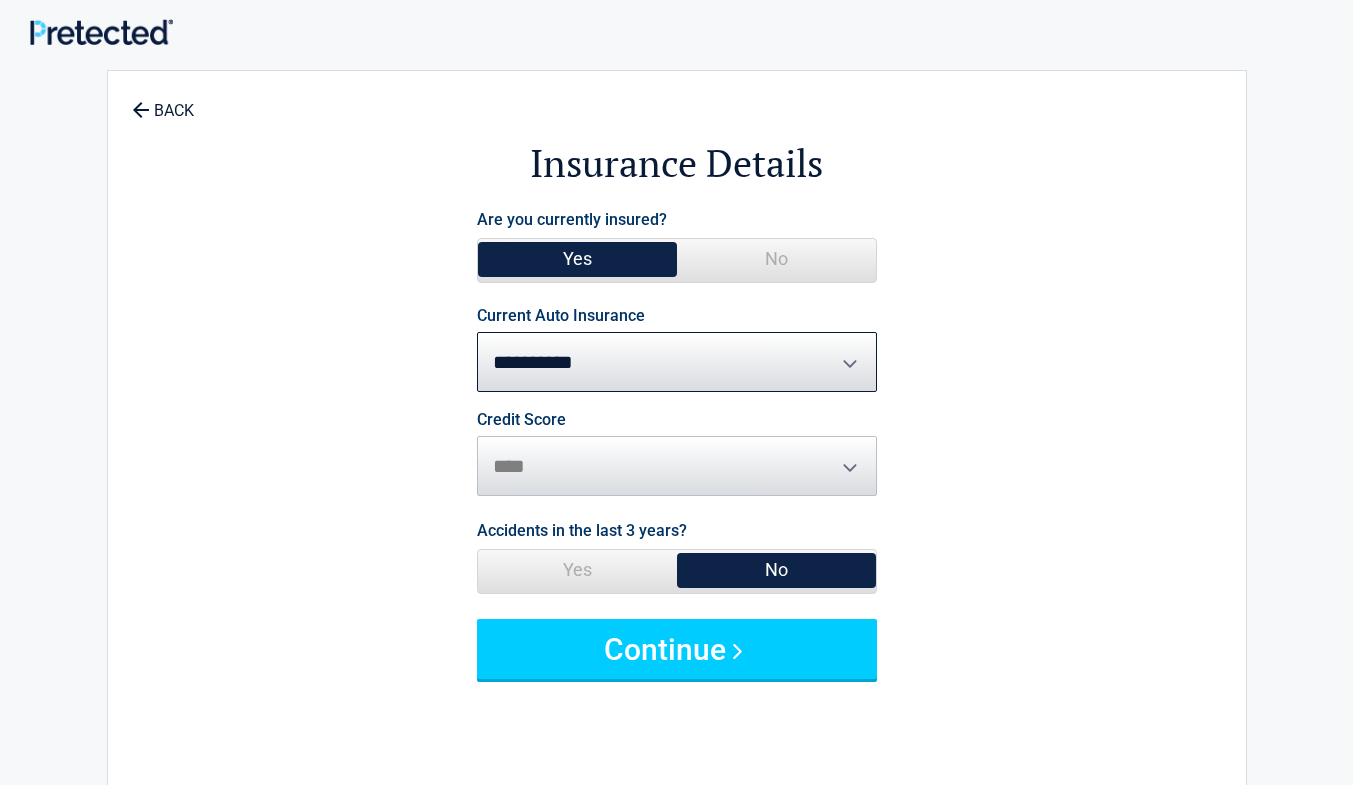 click on "No" at bounding box center (776, 259) 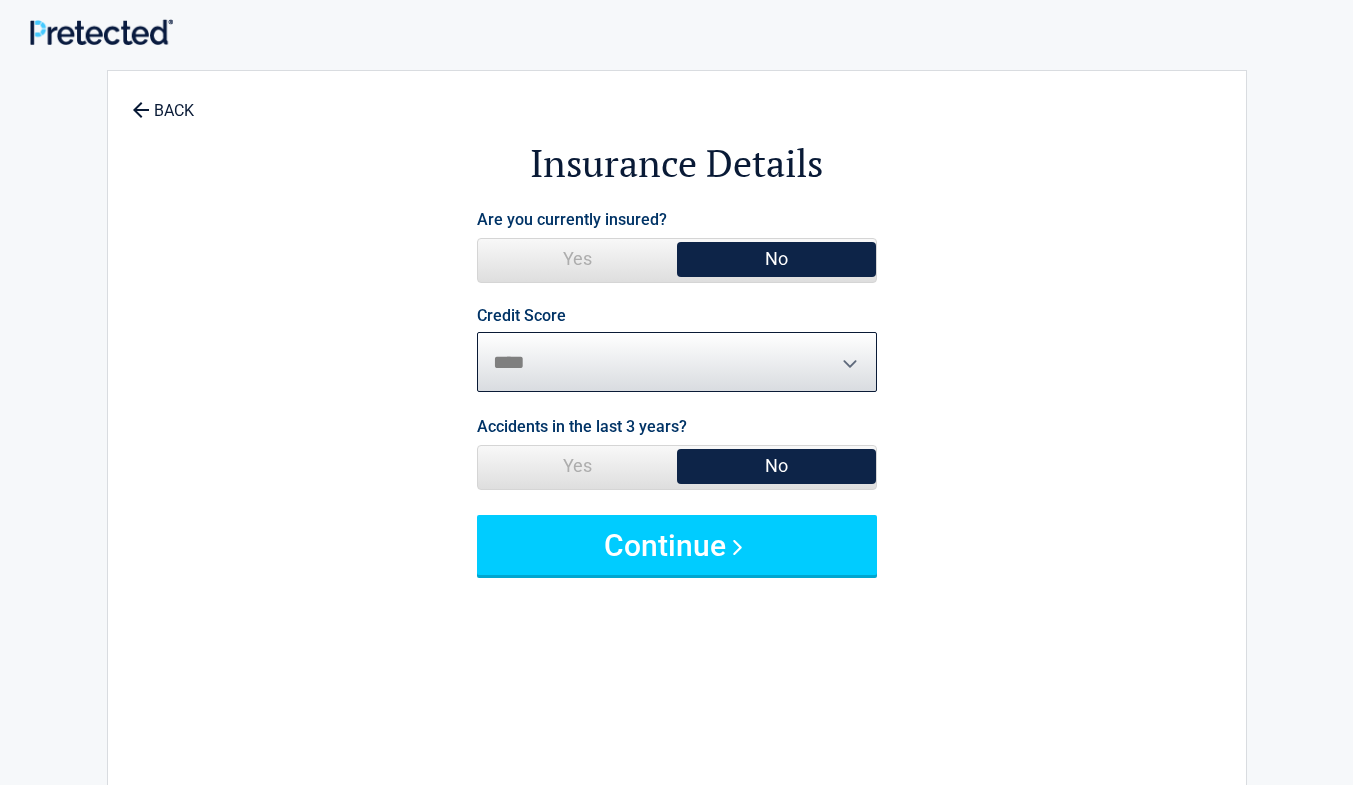click on "*********
****
*******
****" at bounding box center (677, 362) 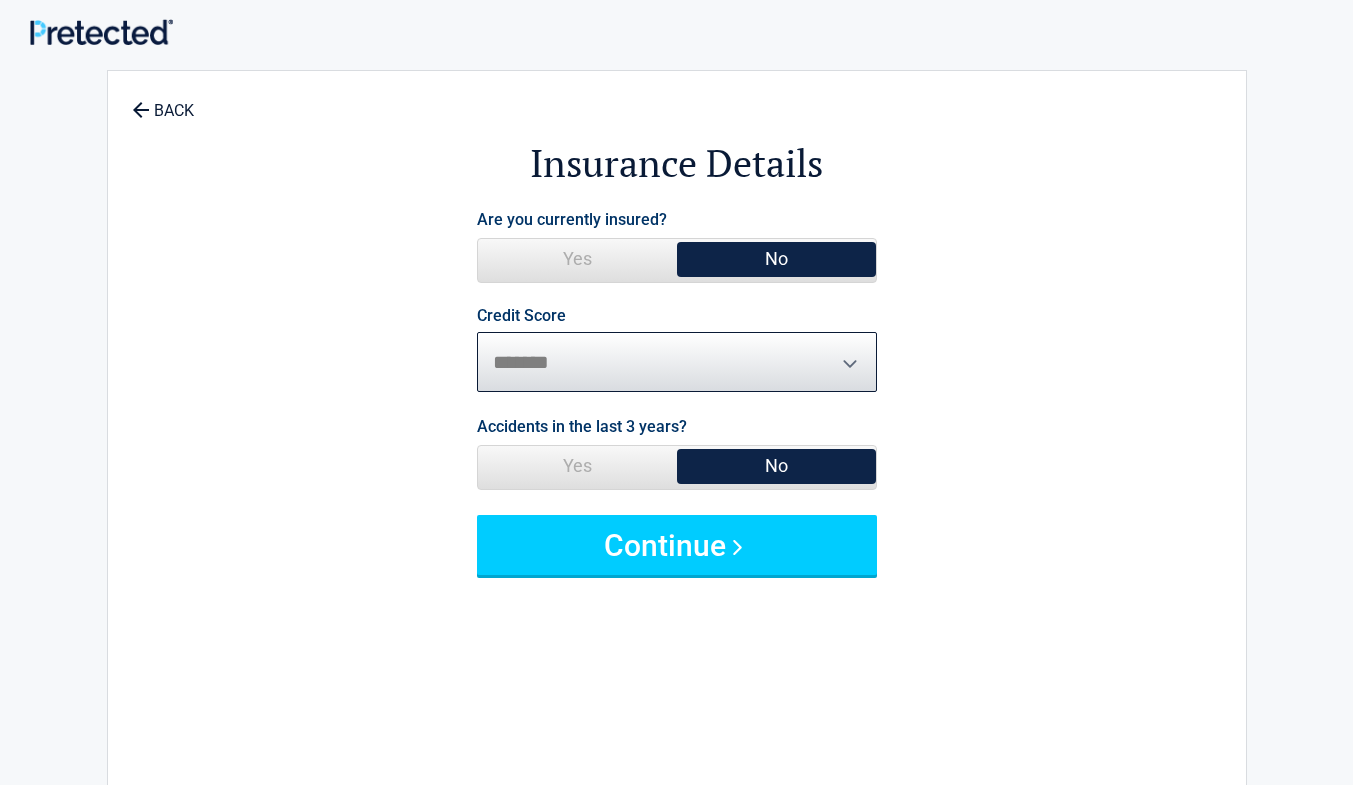 click on "*********
****
*******
****" at bounding box center [677, 362] 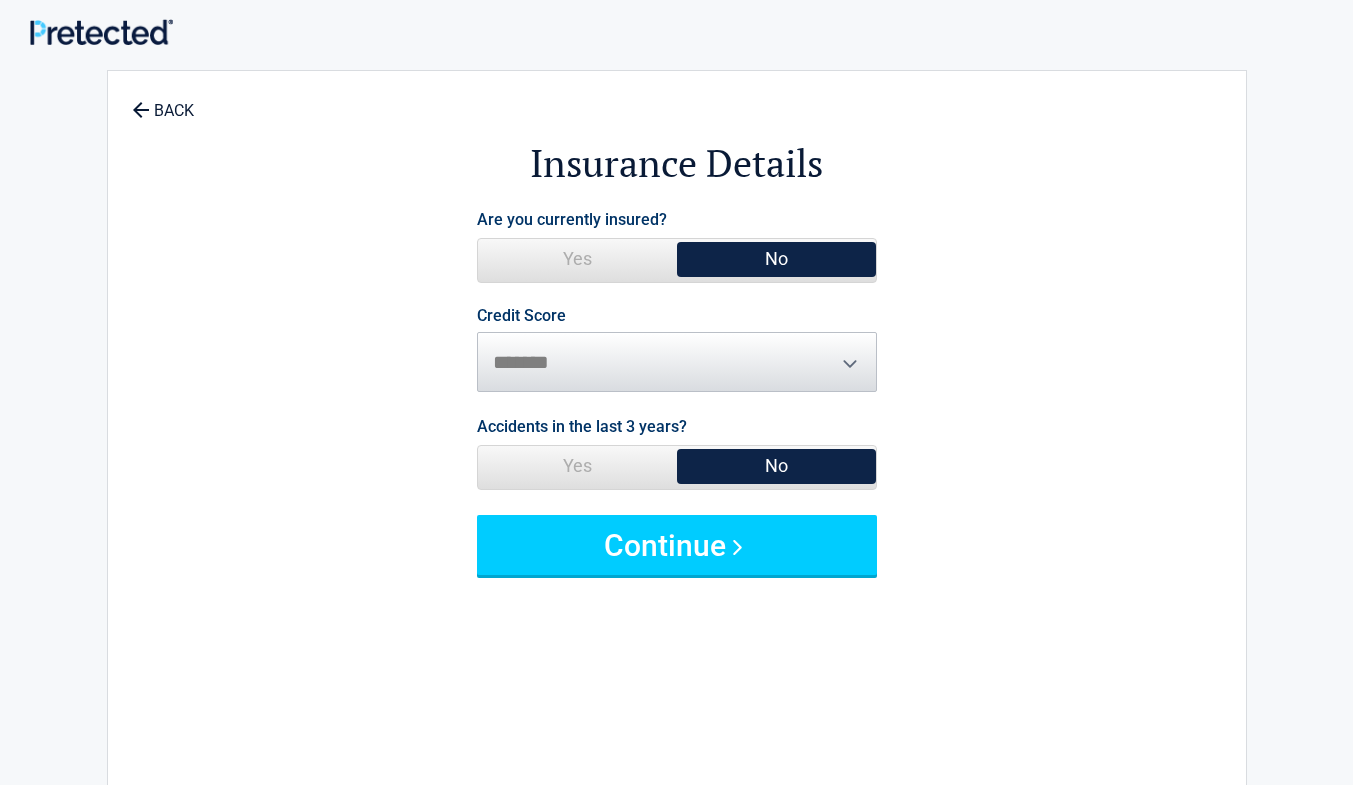 click on "Yes" at bounding box center [577, 466] 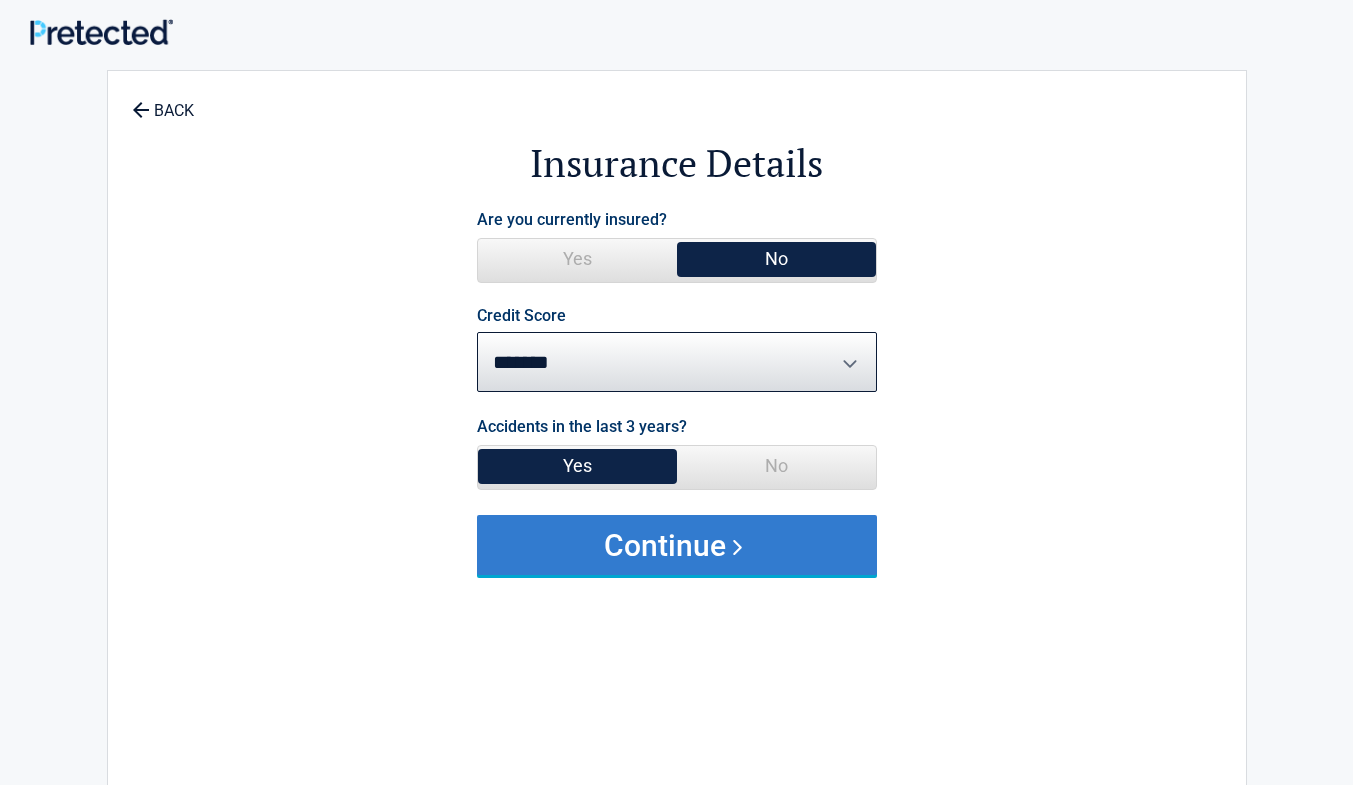 click on "Continue" at bounding box center [677, 545] 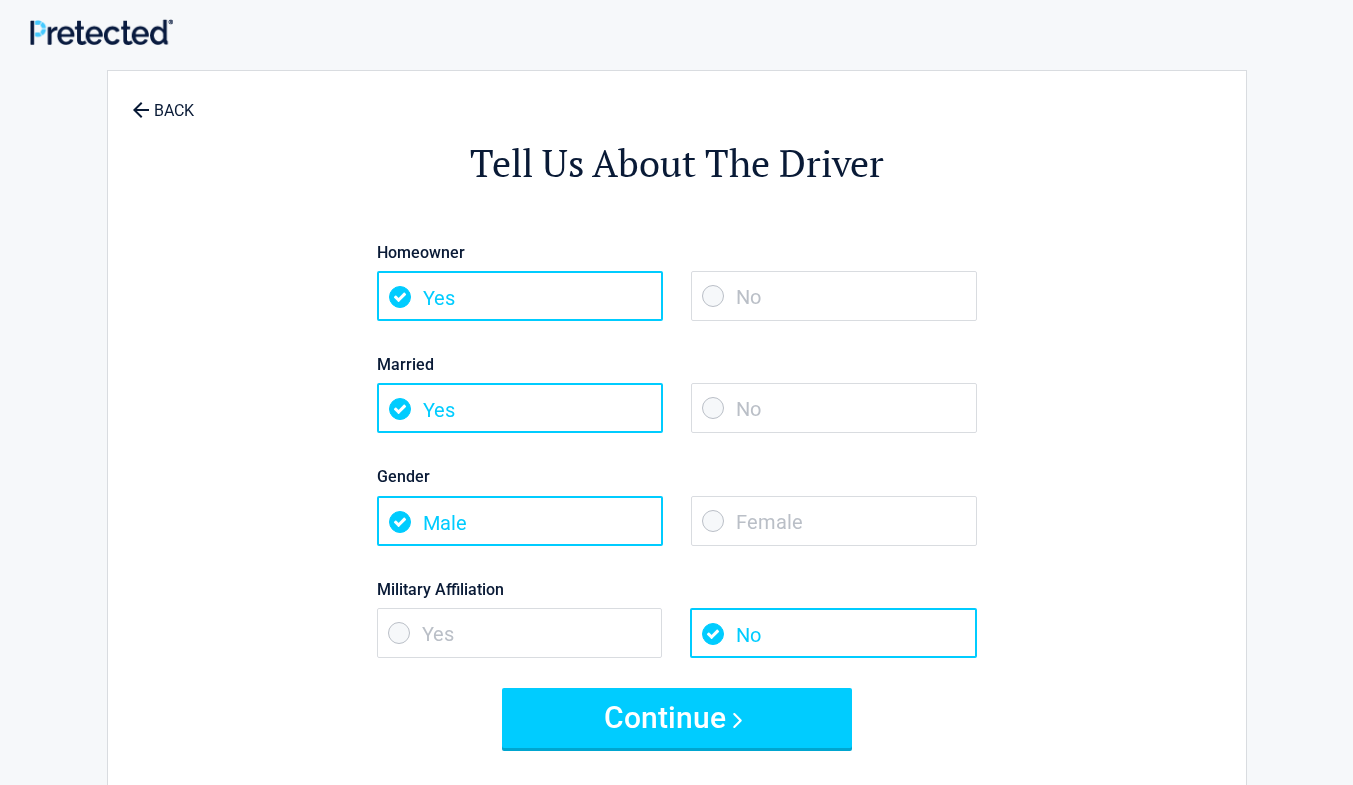 click on "No" at bounding box center (834, 296) 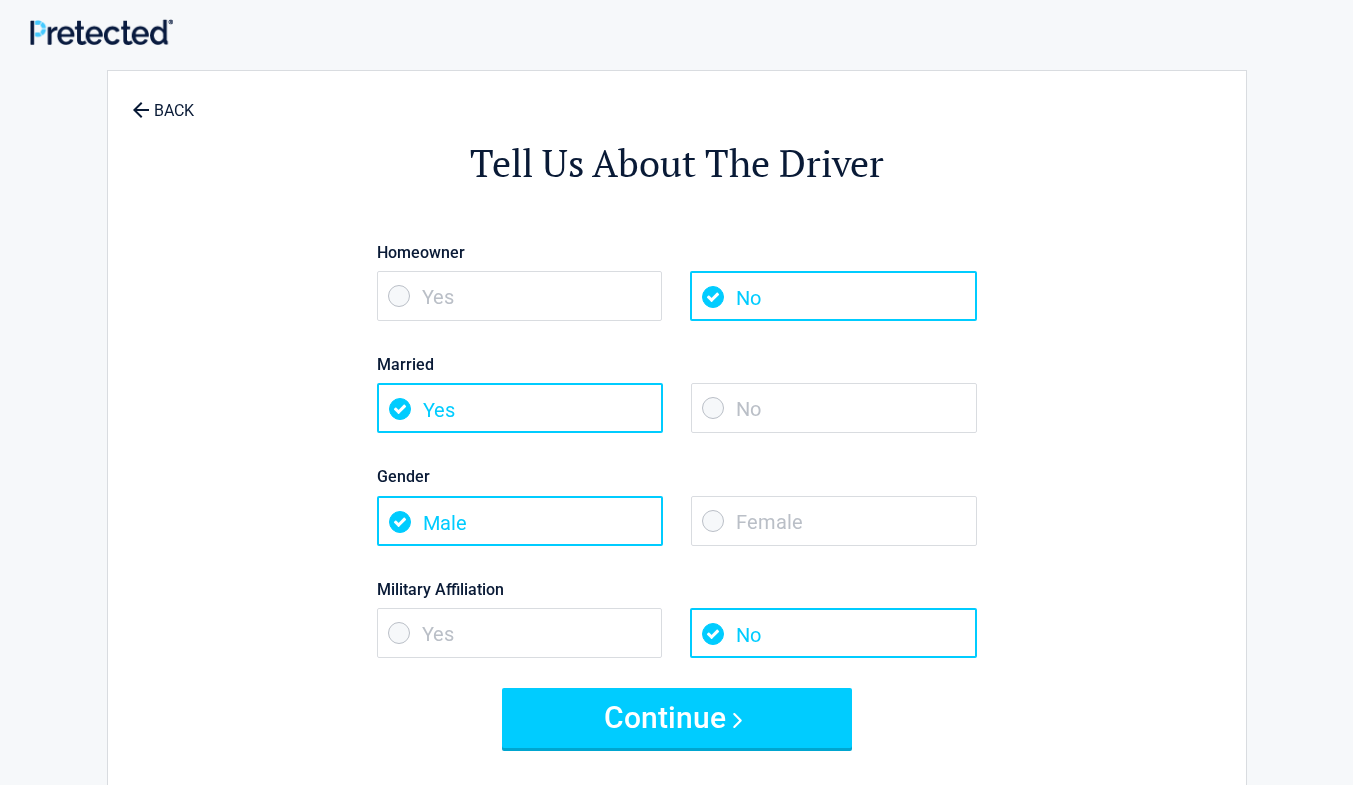 click on "No" at bounding box center [834, 408] 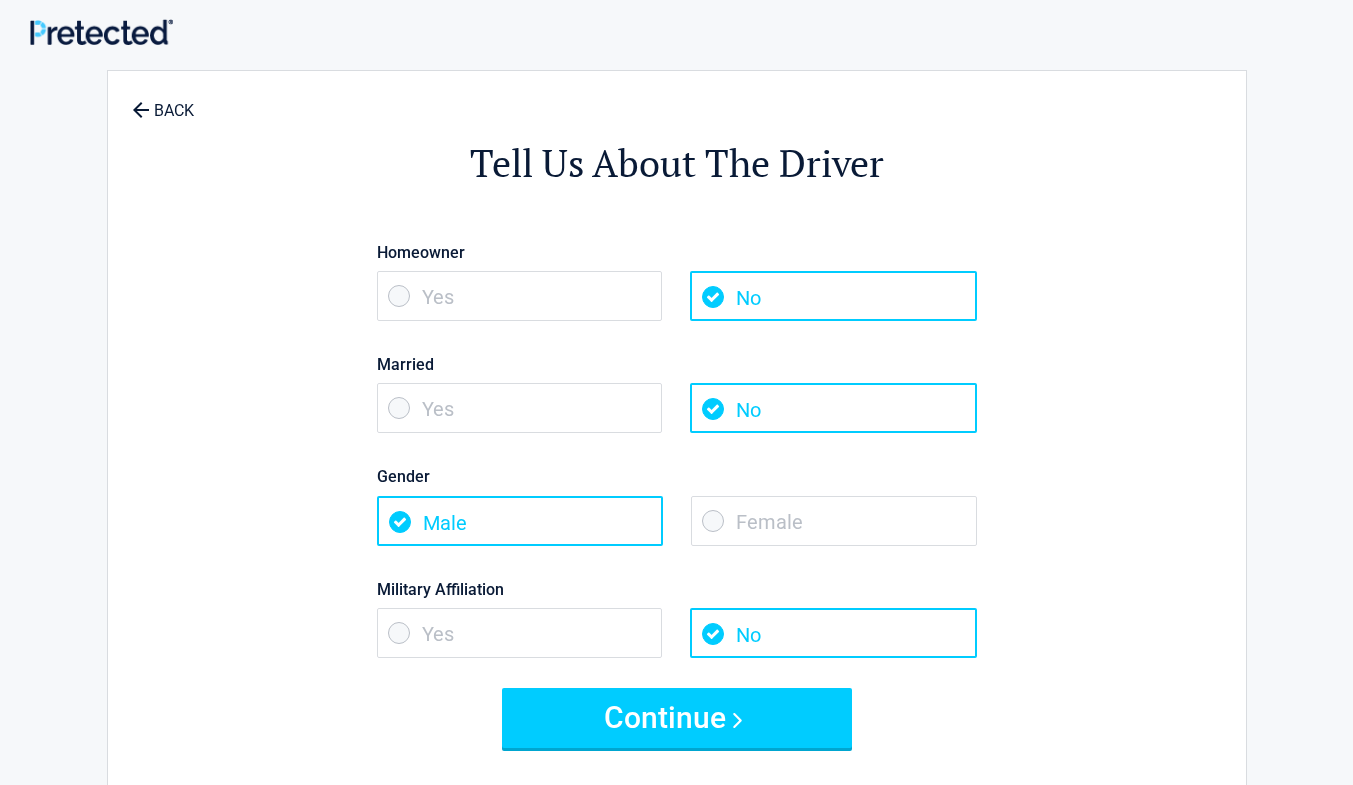 click on "Female" at bounding box center [834, 521] 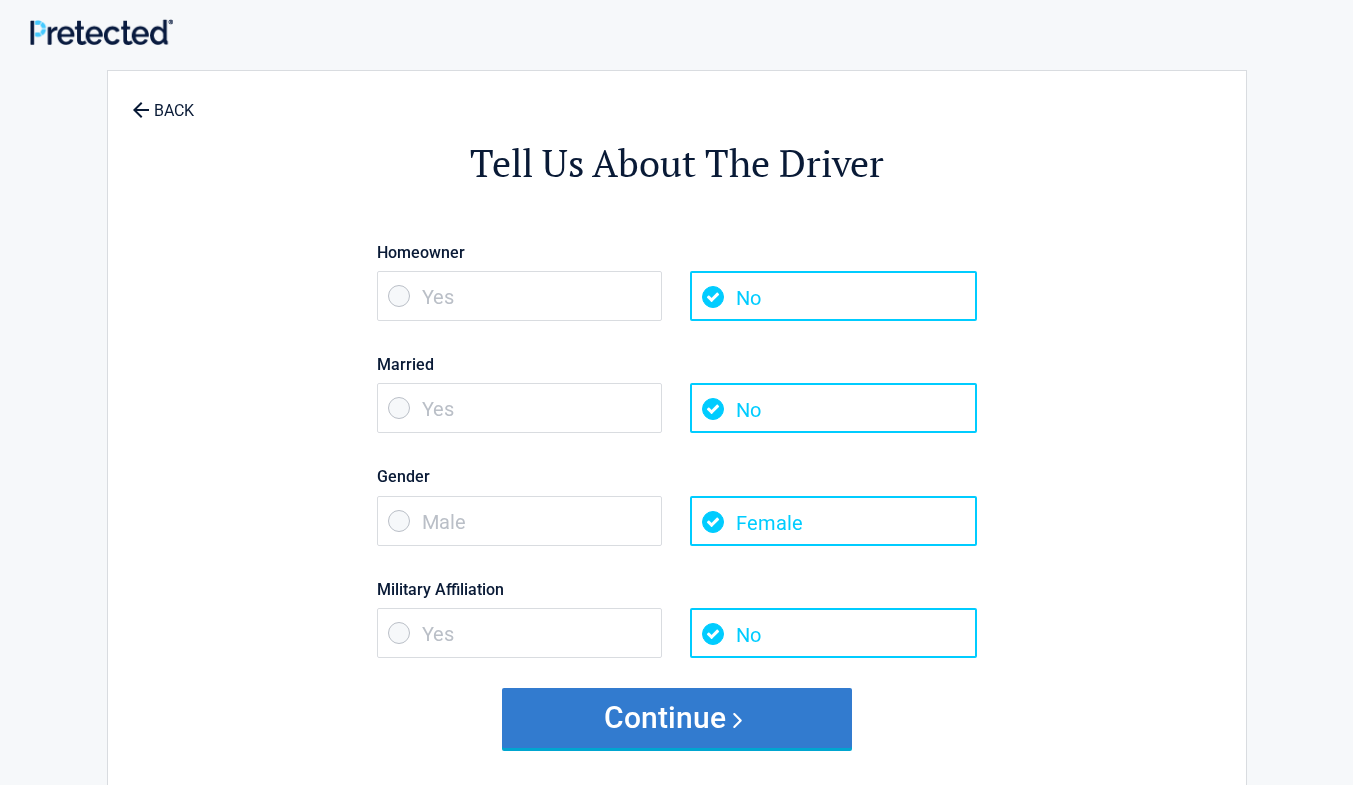 click on "Continue" at bounding box center (677, 718) 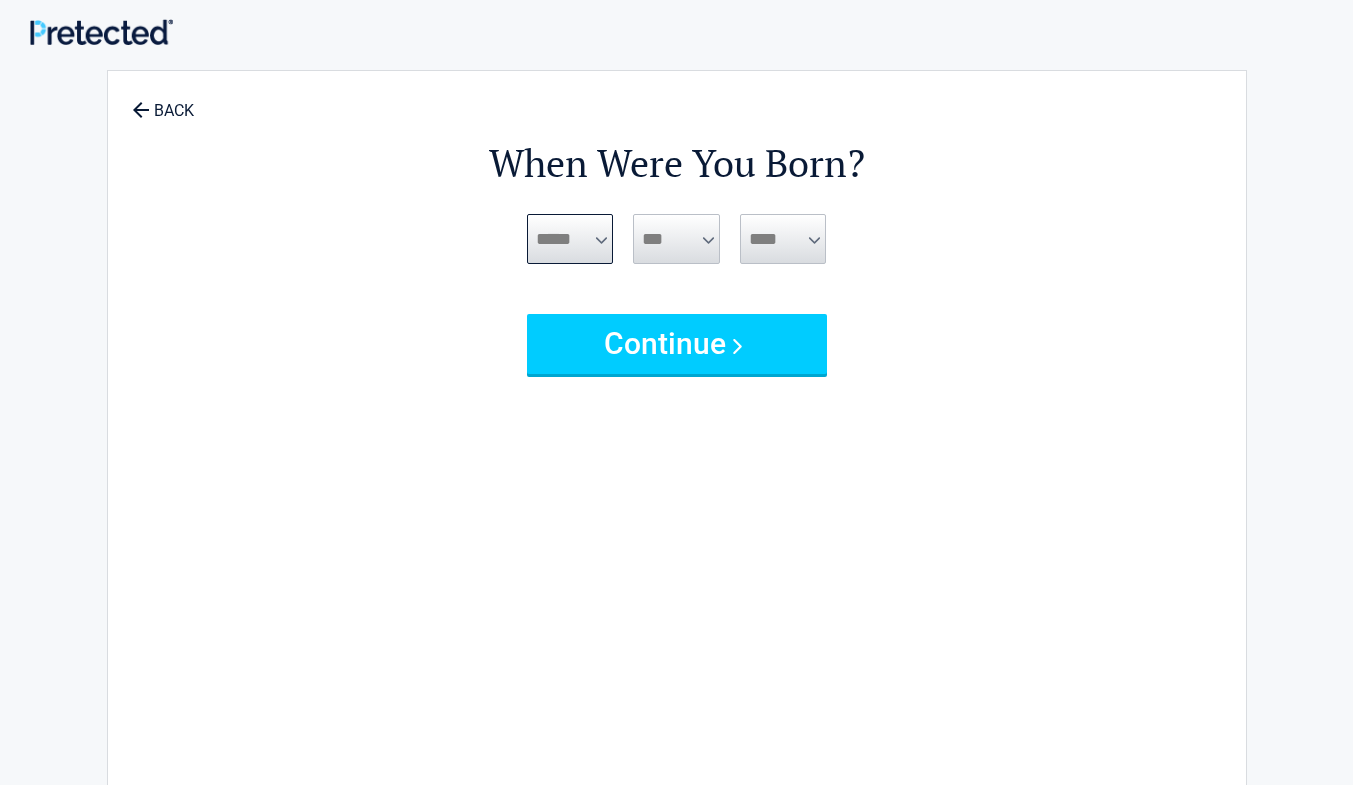 click on "*****
***
***
***
***
***
***
***
***
***
***
***
***" at bounding box center (570, 239) 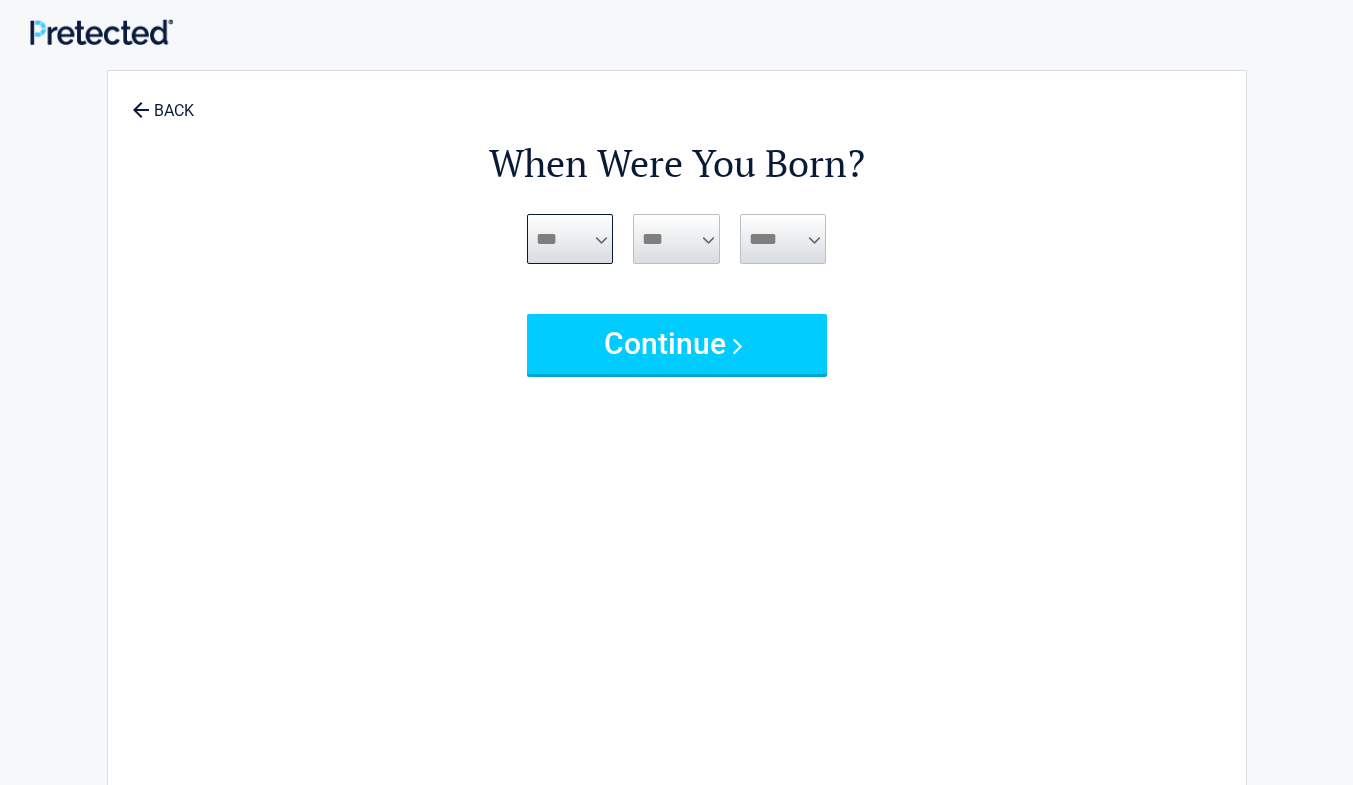click on "*****
***
***
***
***
***
***
***
***
***
***
***
***" at bounding box center (570, 239) 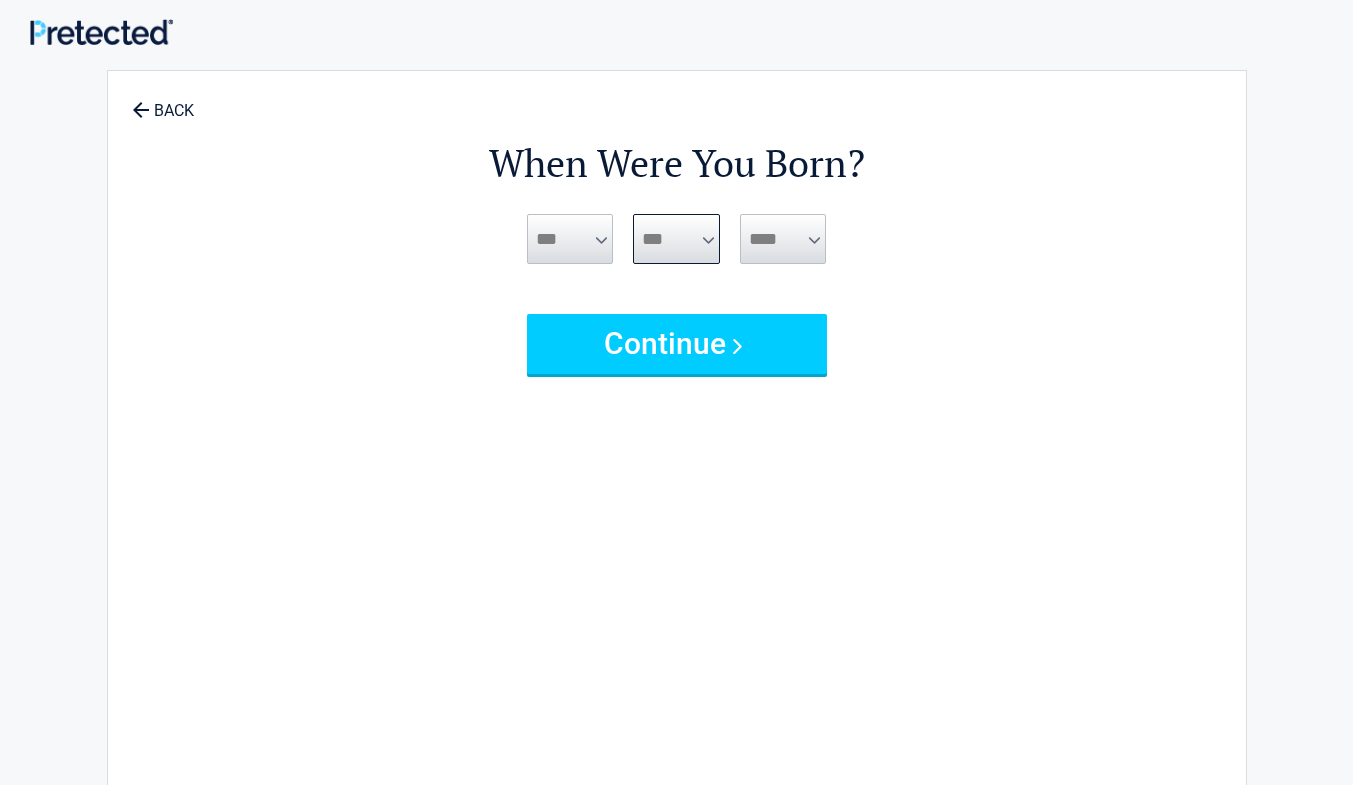 click on "*** * * * * * * * * * ** ** ** ** ** ** ** ** ** ** ** ** ** ** ** ** ** ** ** ** ** **" at bounding box center [676, 239] 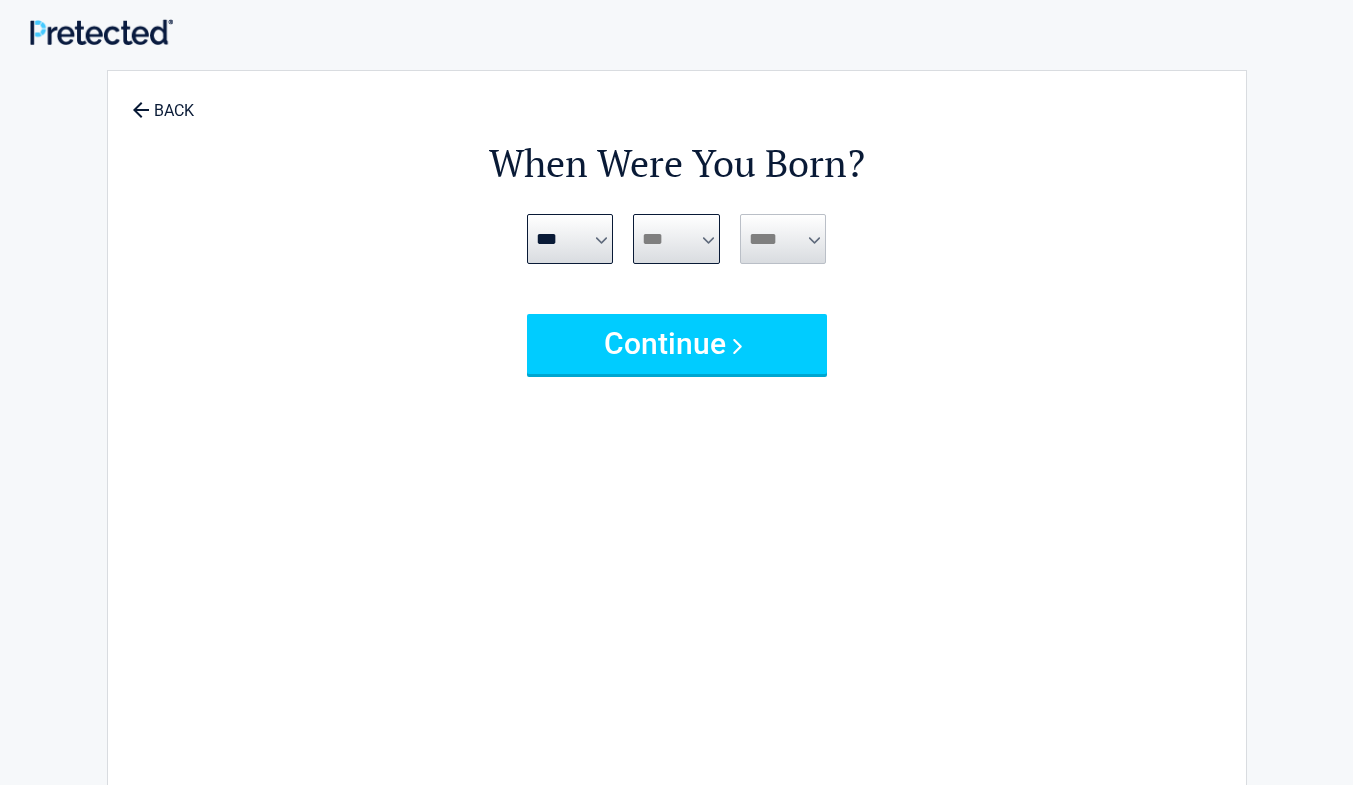 select on "**" 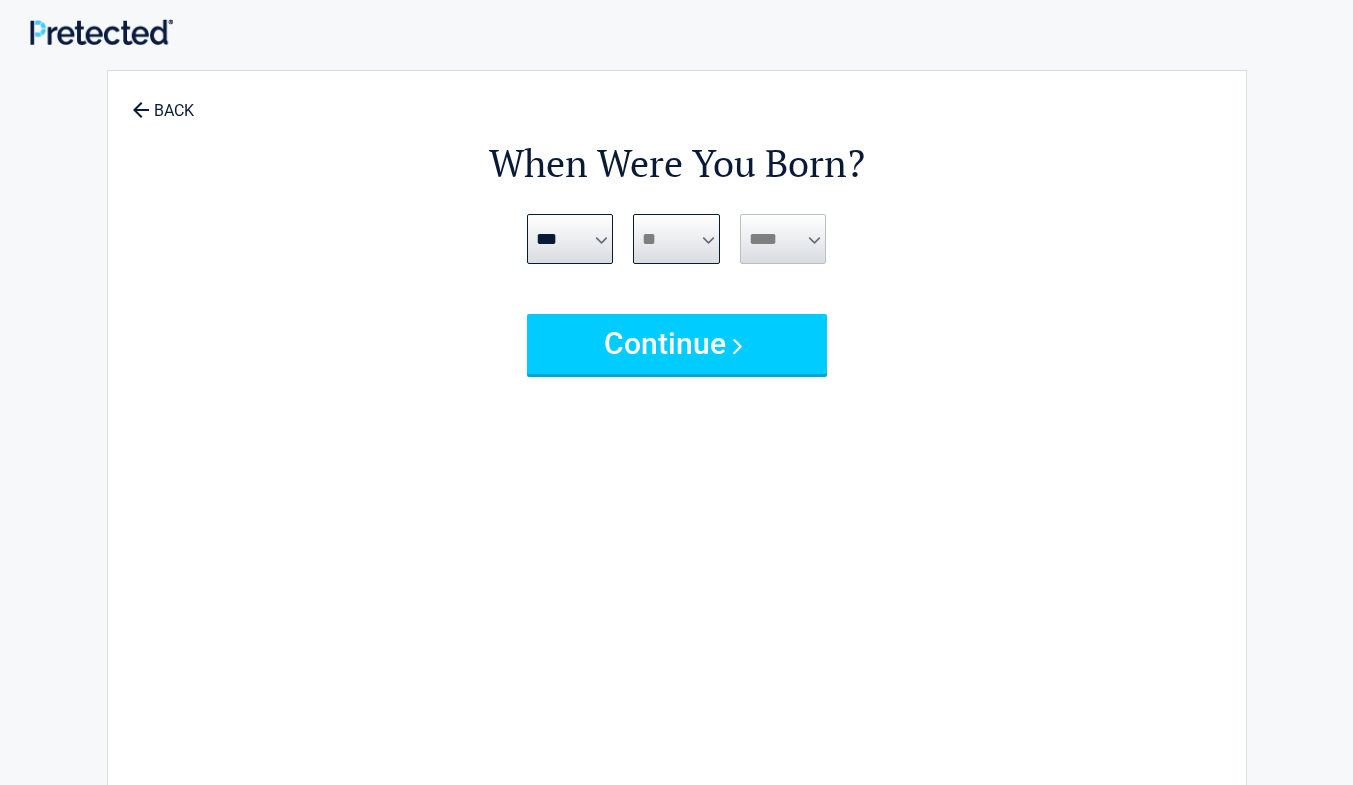 click on "*** * * * * * * * * * ** ** ** ** ** ** ** ** ** ** ** ** ** ** ** ** ** ** ** ** ** **" at bounding box center (676, 239) 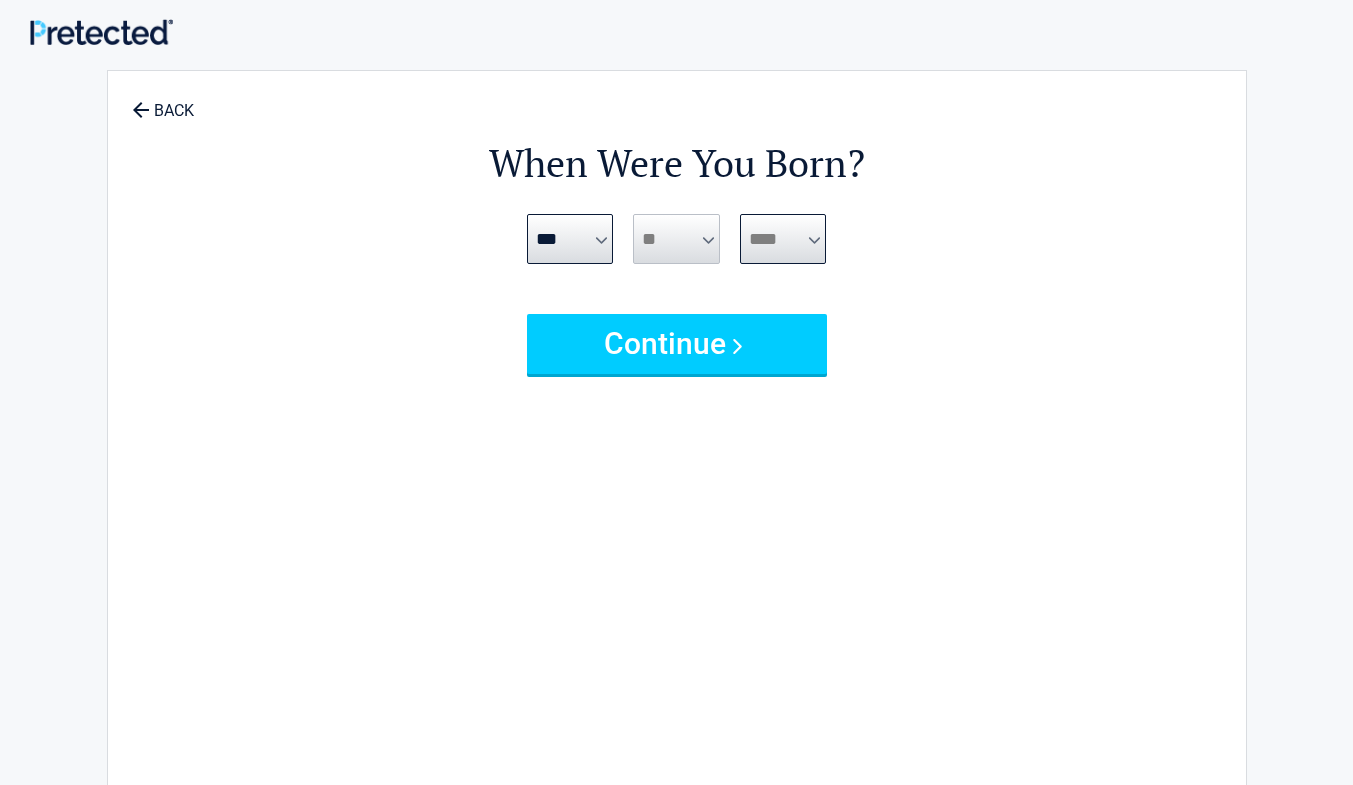 click on "****
****
****
****
****
****
****
****
****
****
****
****
****
****
****
****
****
****
****
****
****
****
****
****
****
****
****
****
****
****
****
****
****
****
****
****
****
****
****
****
****
****
****
****
****
****
****
****
****
****
****
****
****
****
****
****
****
****
****
****
****
****
****
****" at bounding box center (783, 239) 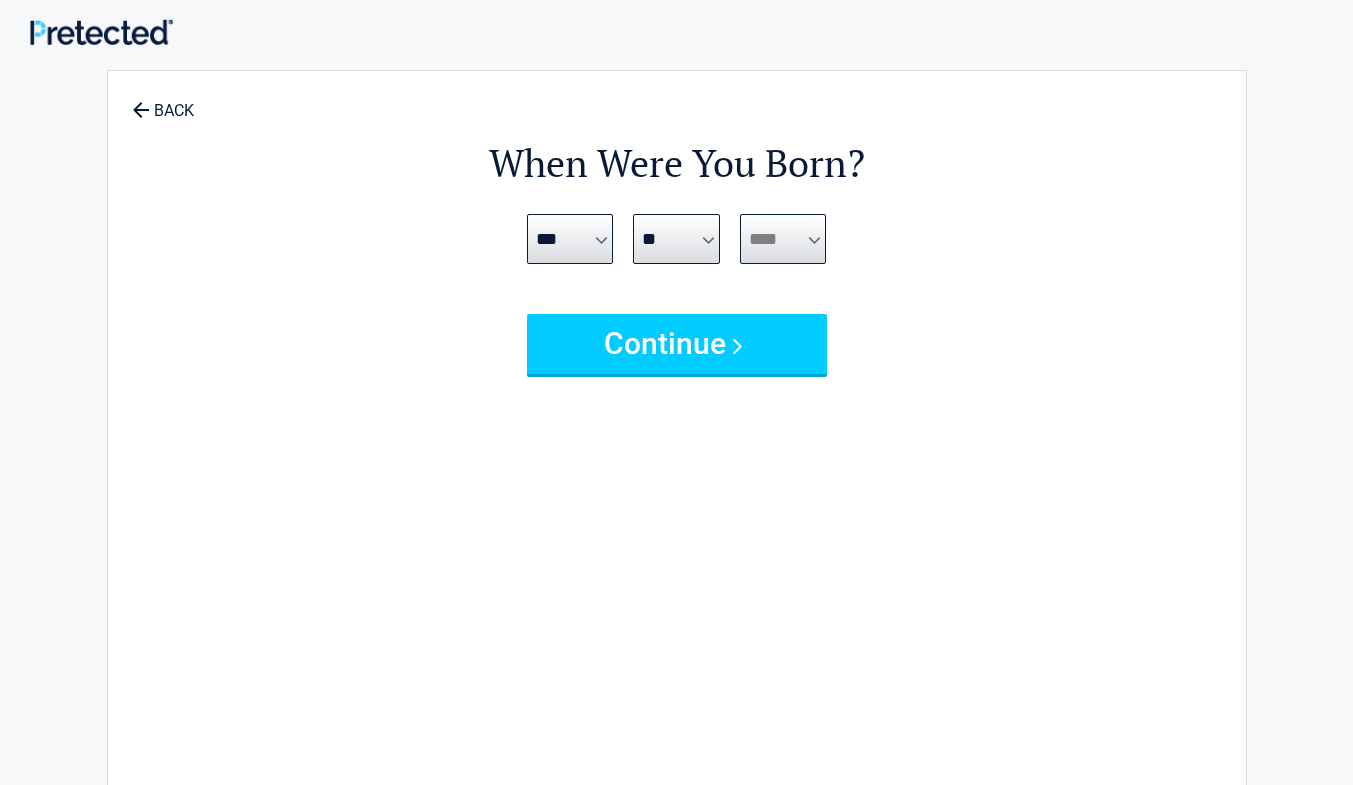 select on "****" 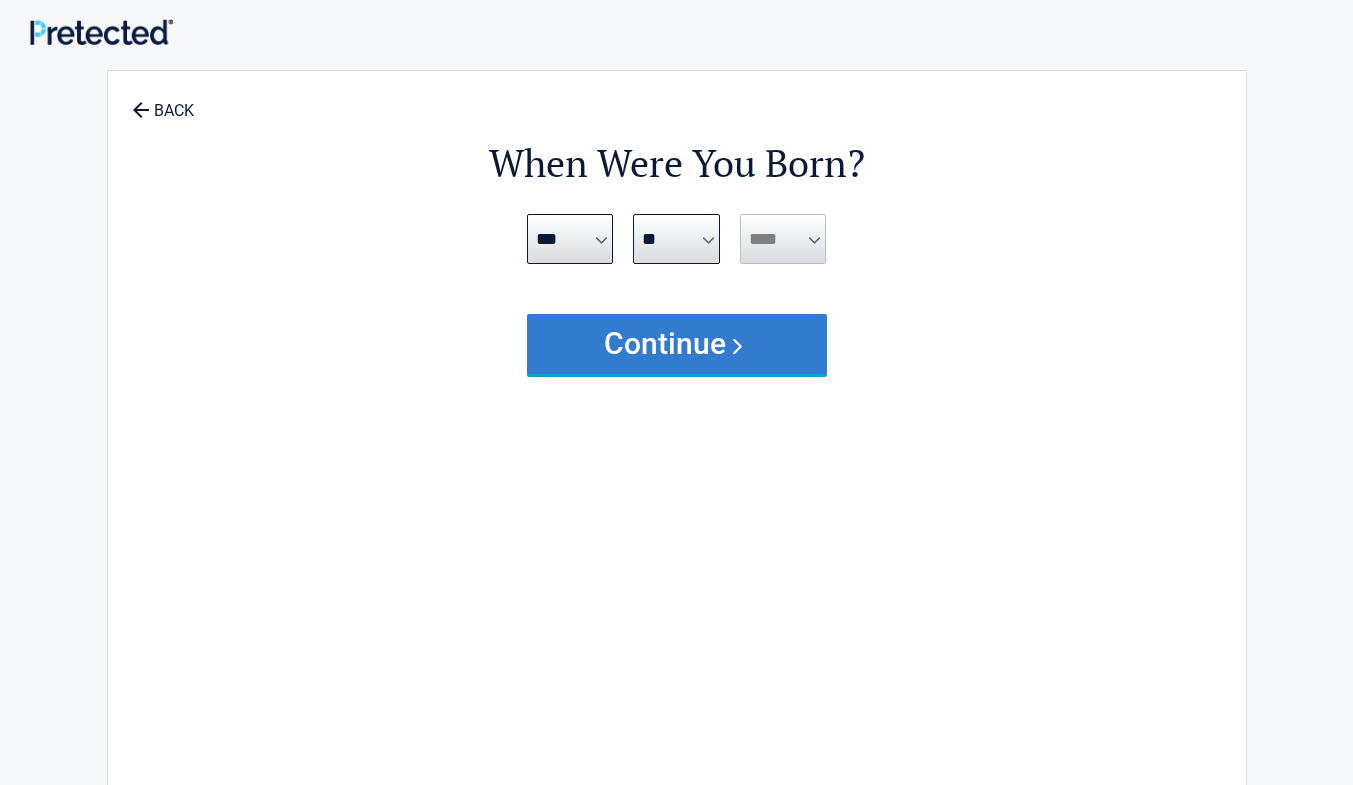 click on "Continue" at bounding box center [677, 344] 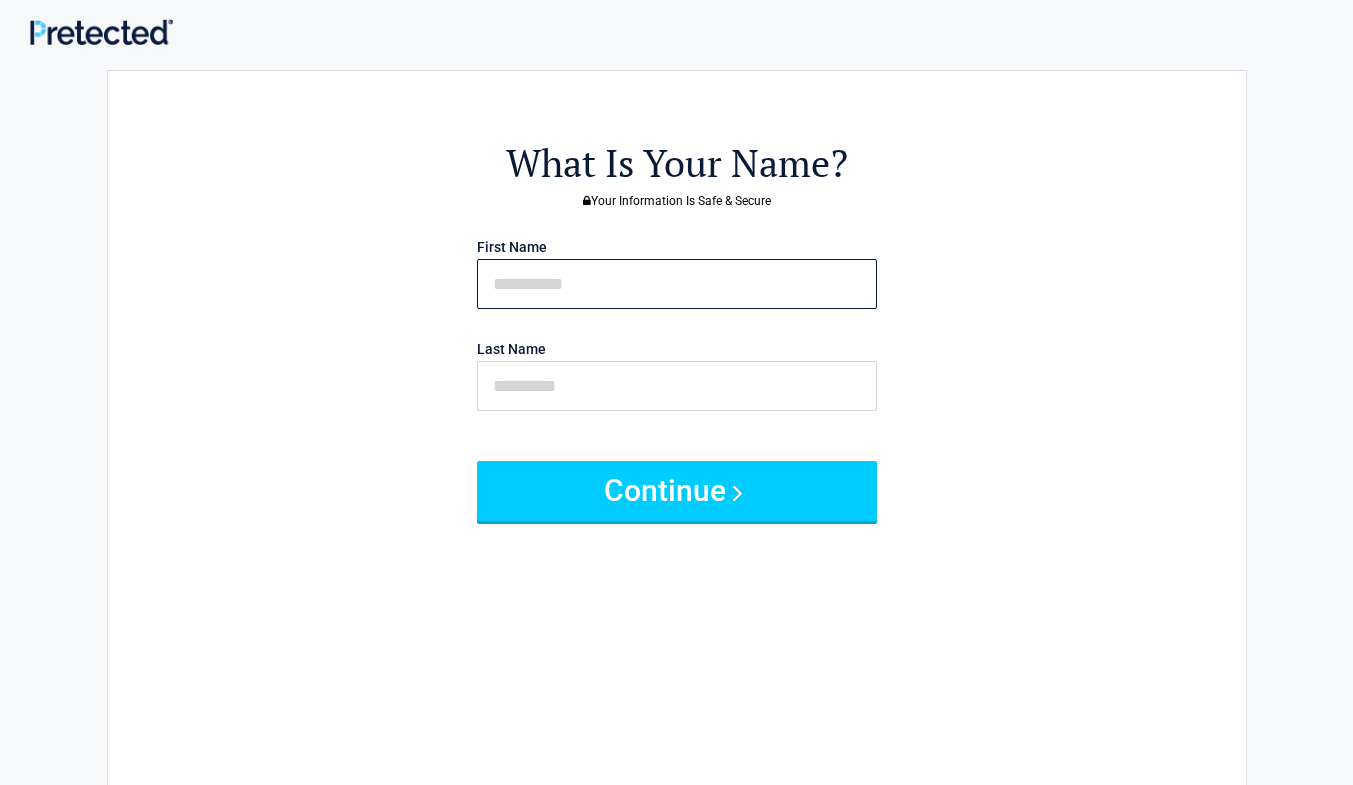 click at bounding box center [677, 284] 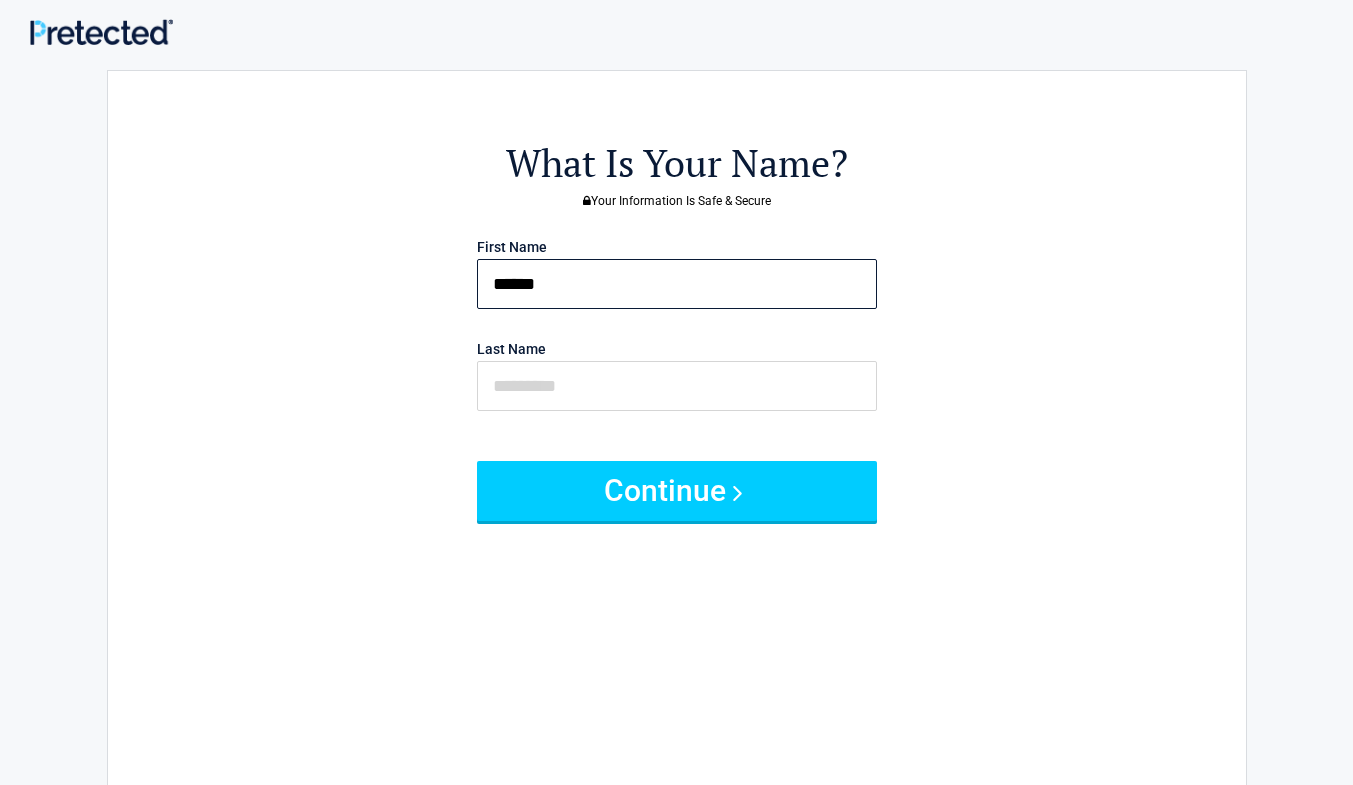 type on "******" 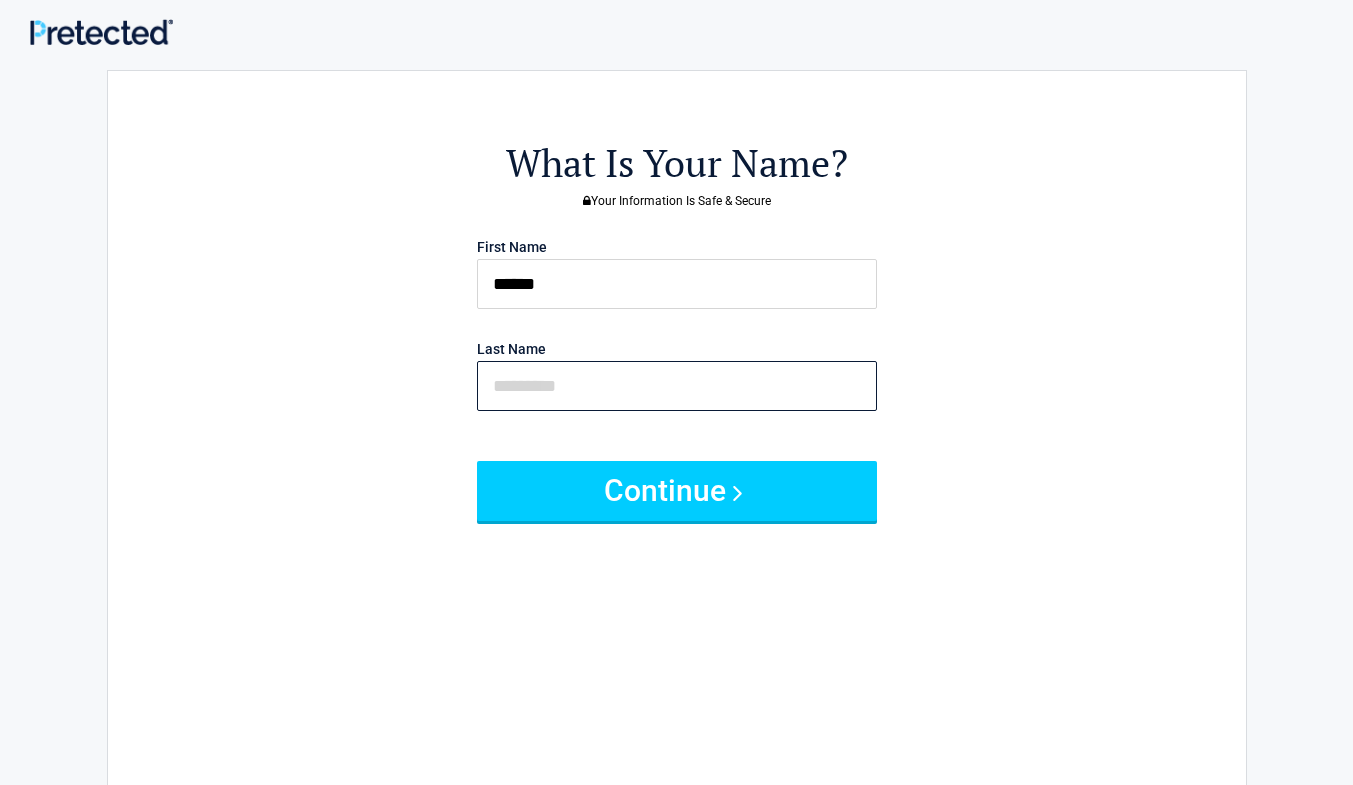 click at bounding box center (677, 386) 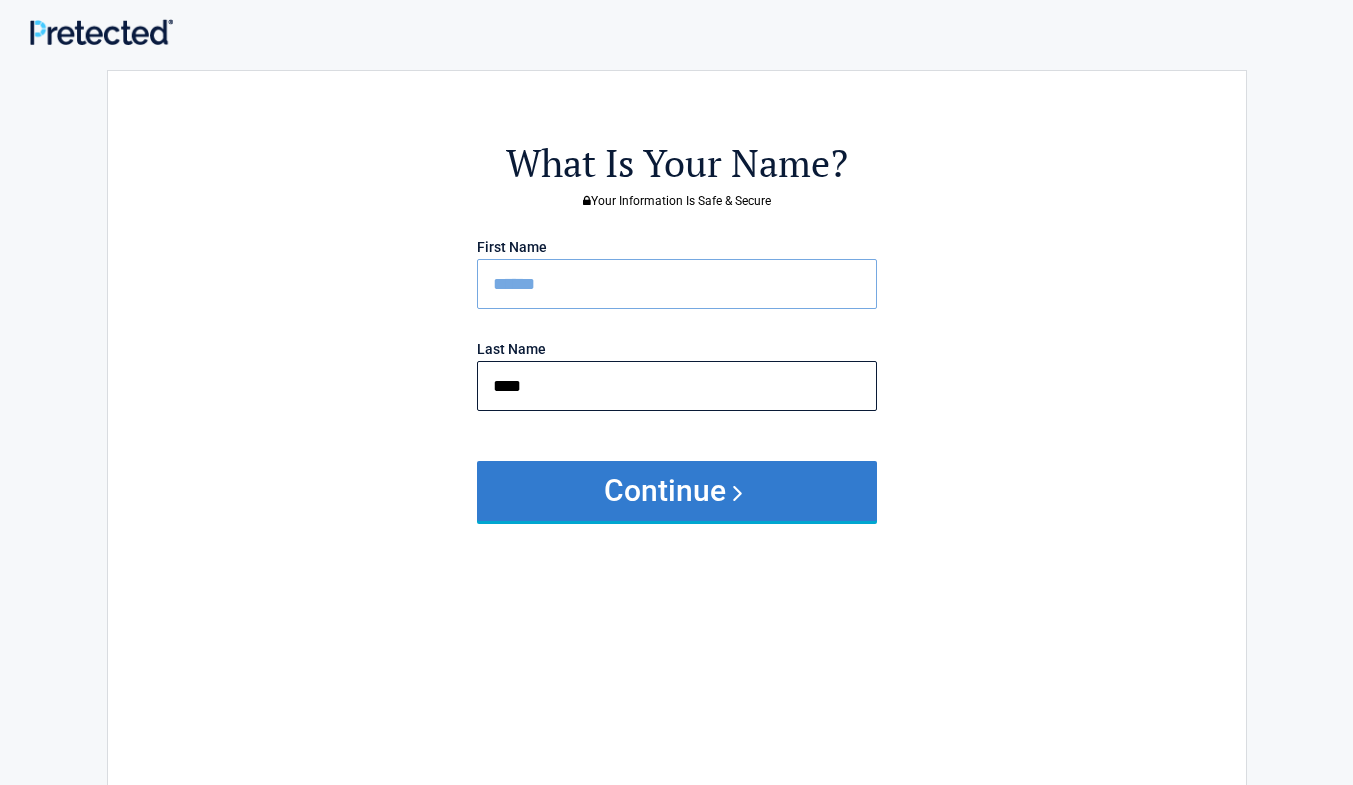 type on "****" 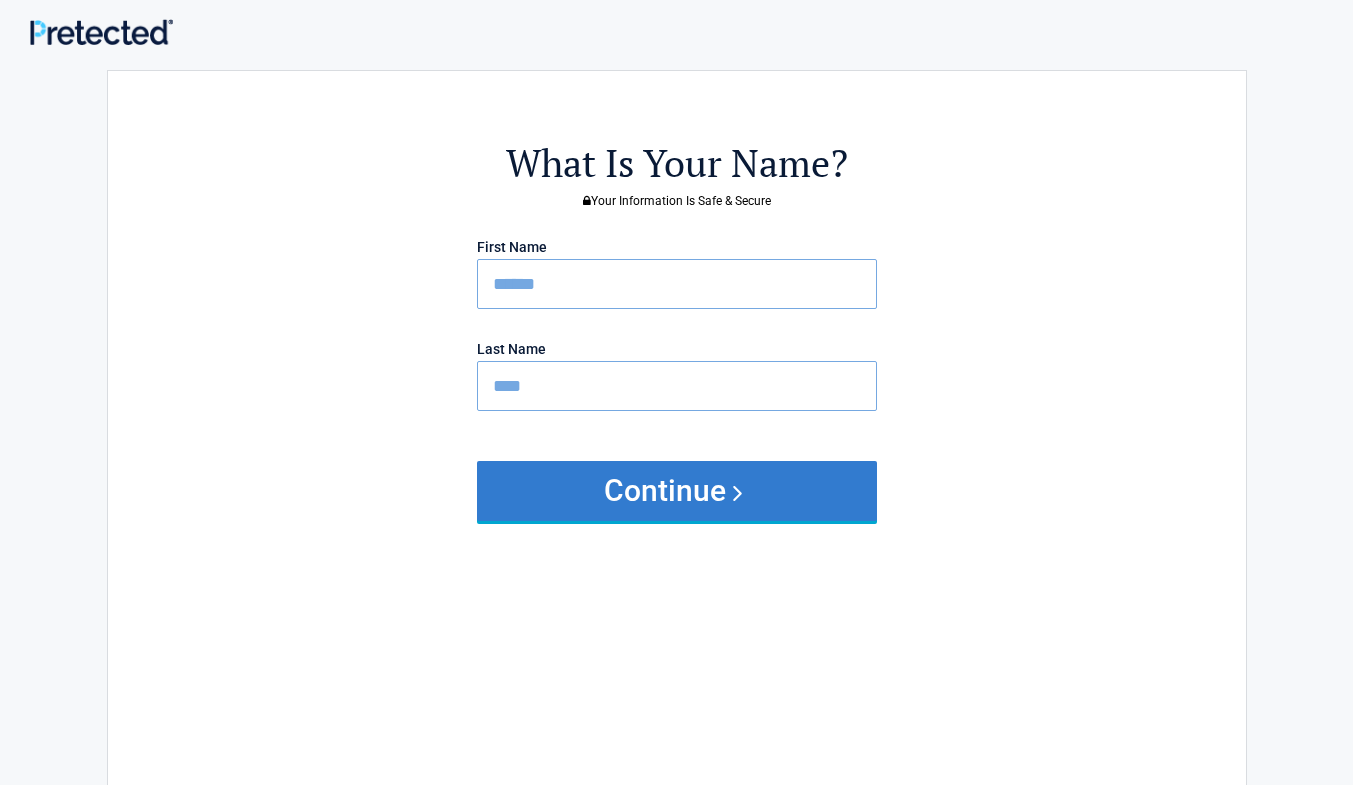 click on "Continue" at bounding box center [677, 491] 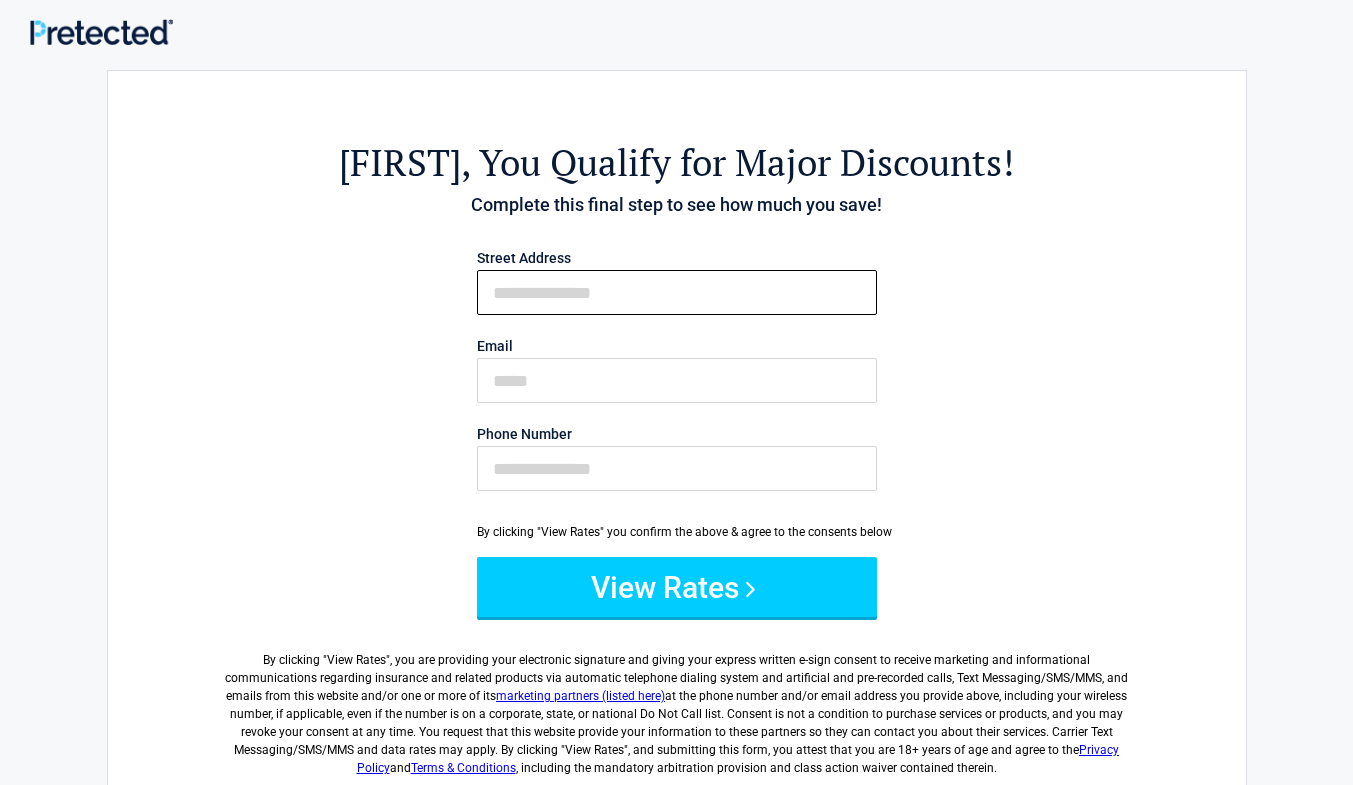 click on "First Name" at bounding box center (677, 292) 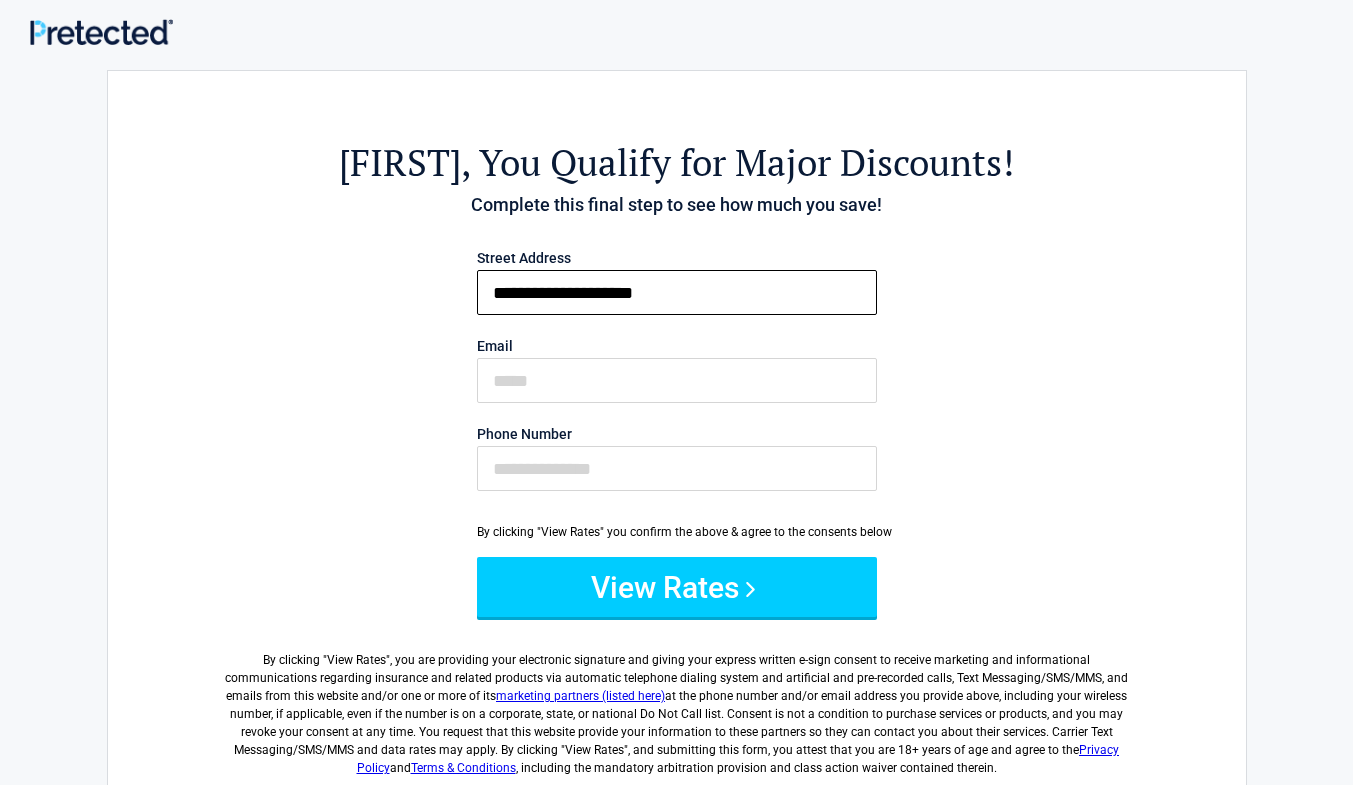 type on "**********" 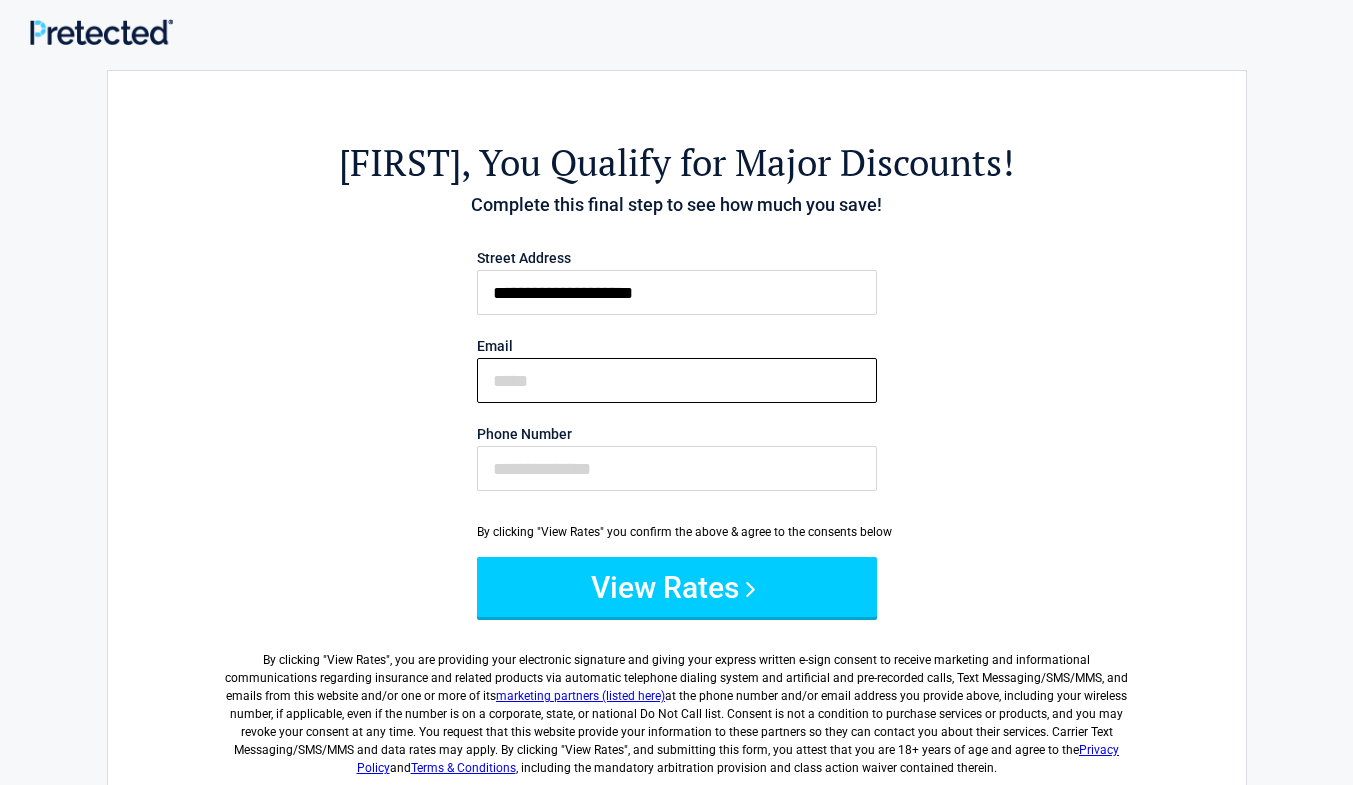 click on "Email" at bounding box center (677, 380) 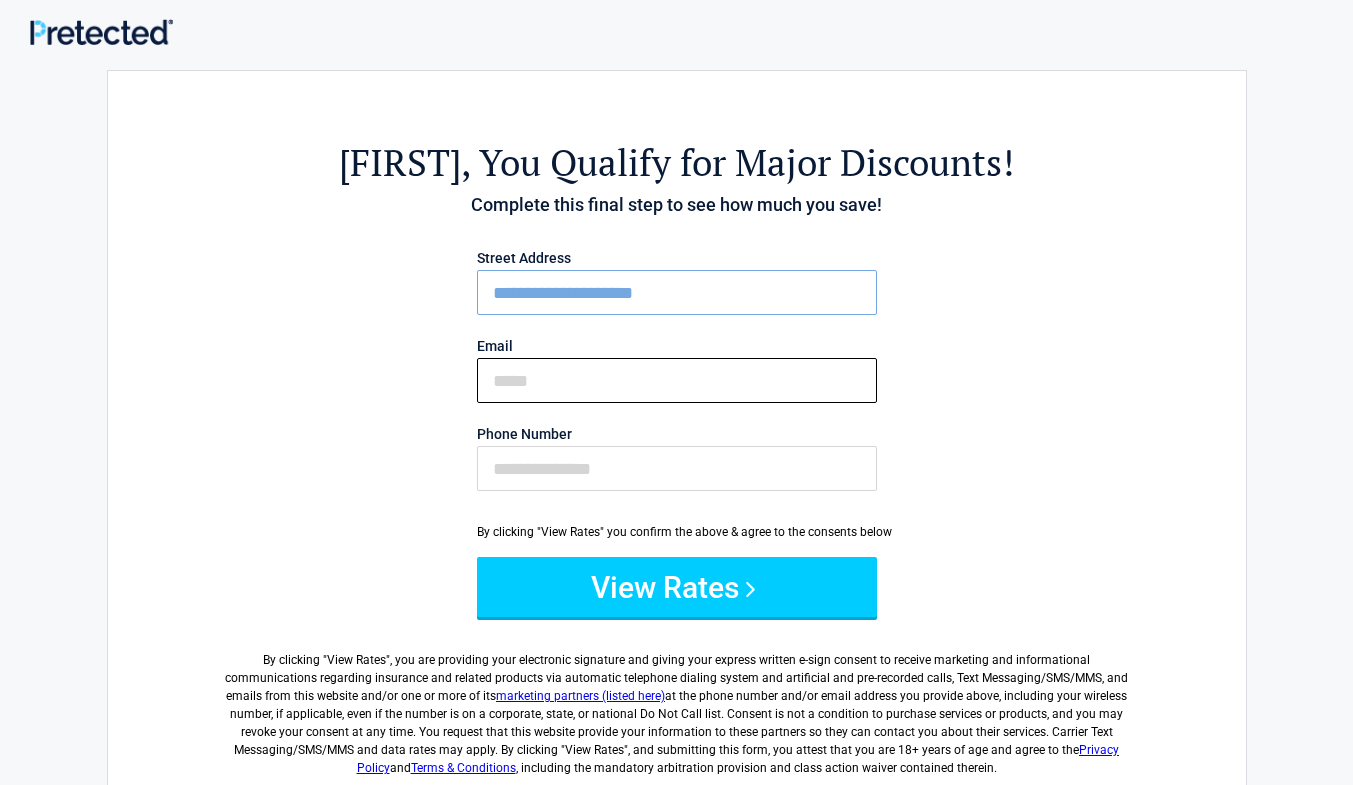 type on "**********" 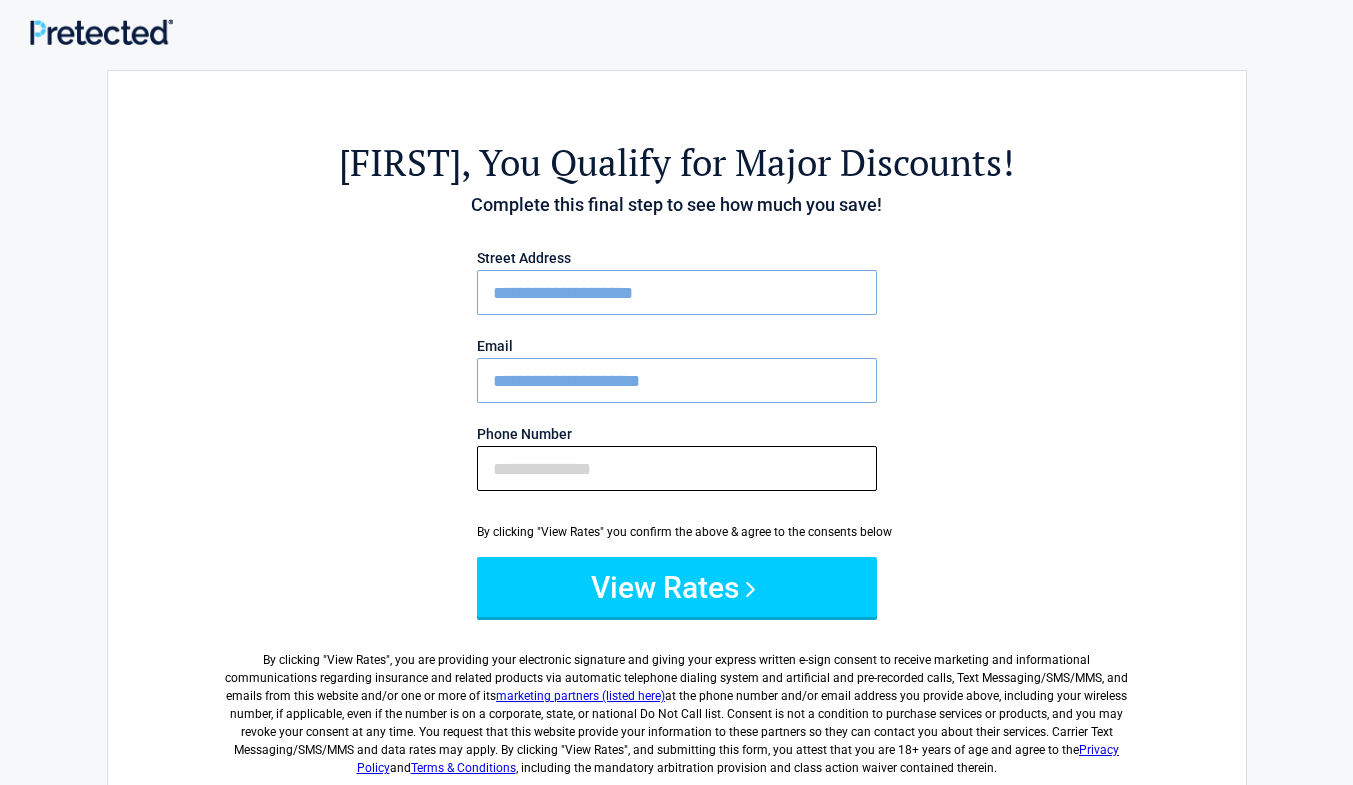 click on "Phone Number" at bounding box center [677, 468] 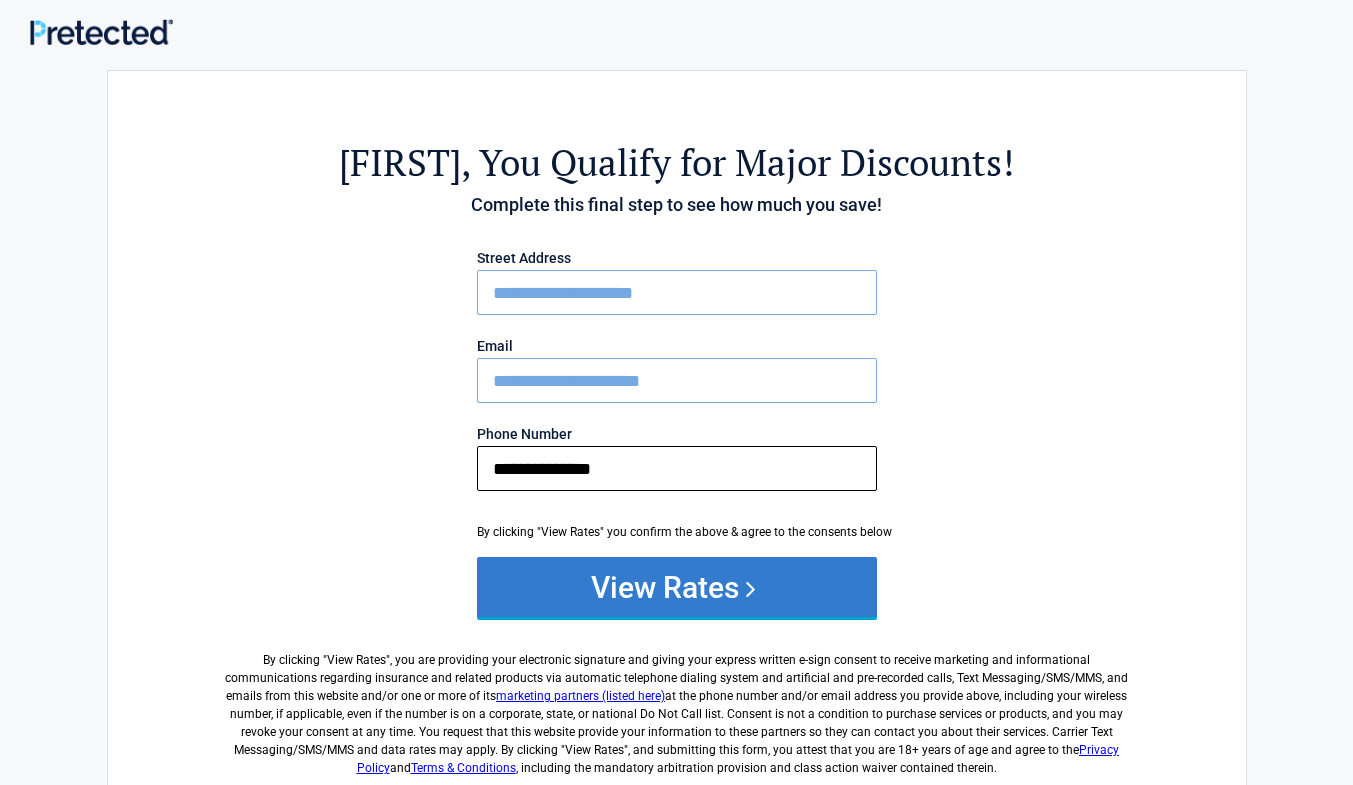 type on "**********" 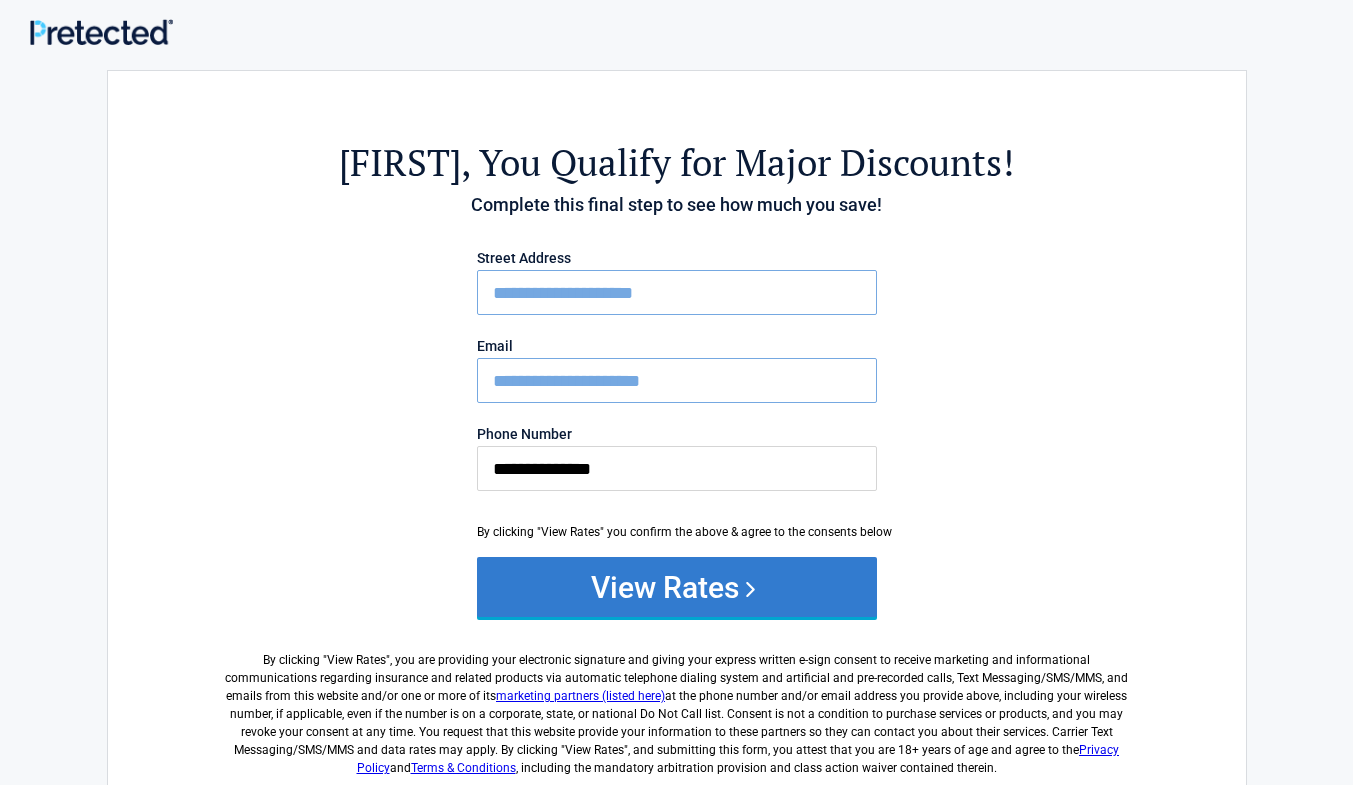 click on "View Rates" at bounding box center [677, 587] 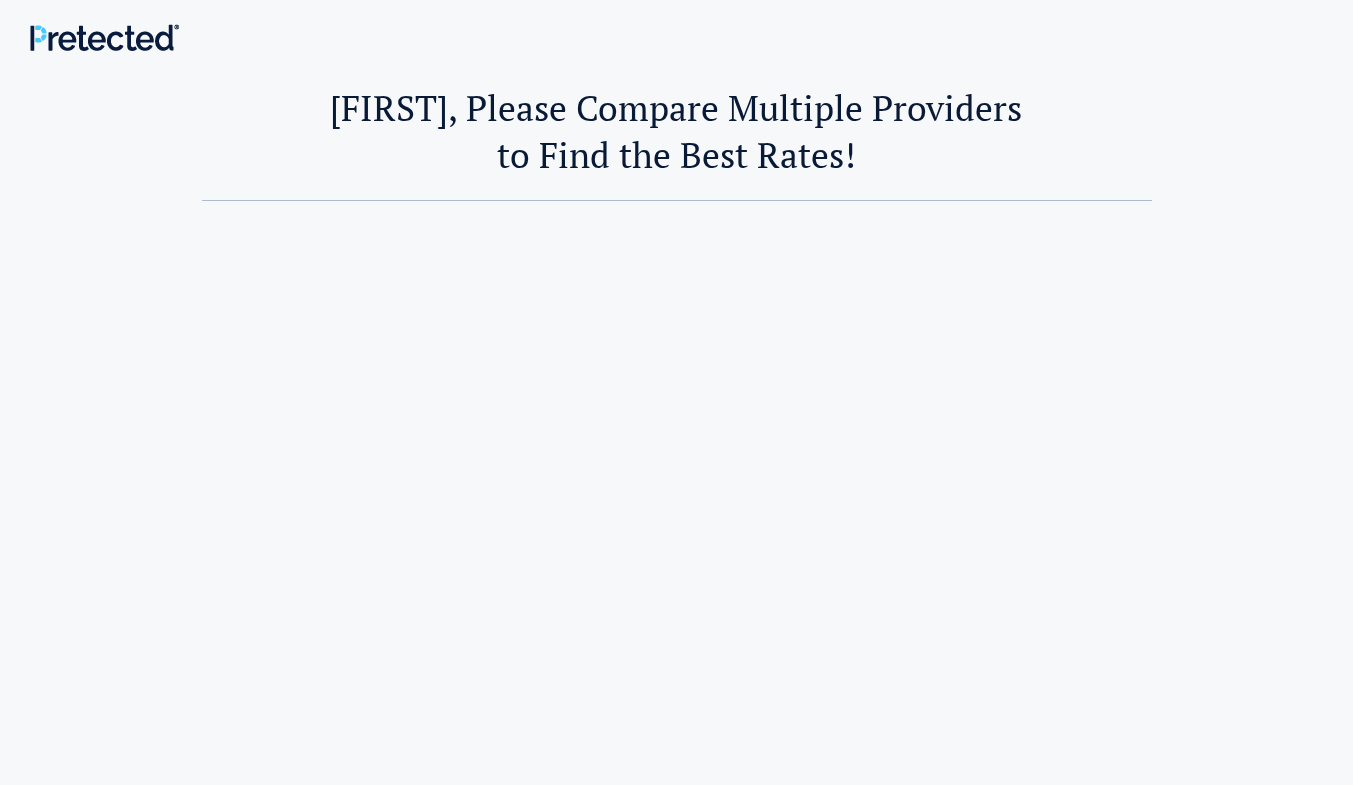 scroll, scrollTop: 0, scrollLeft: 0, axis: both 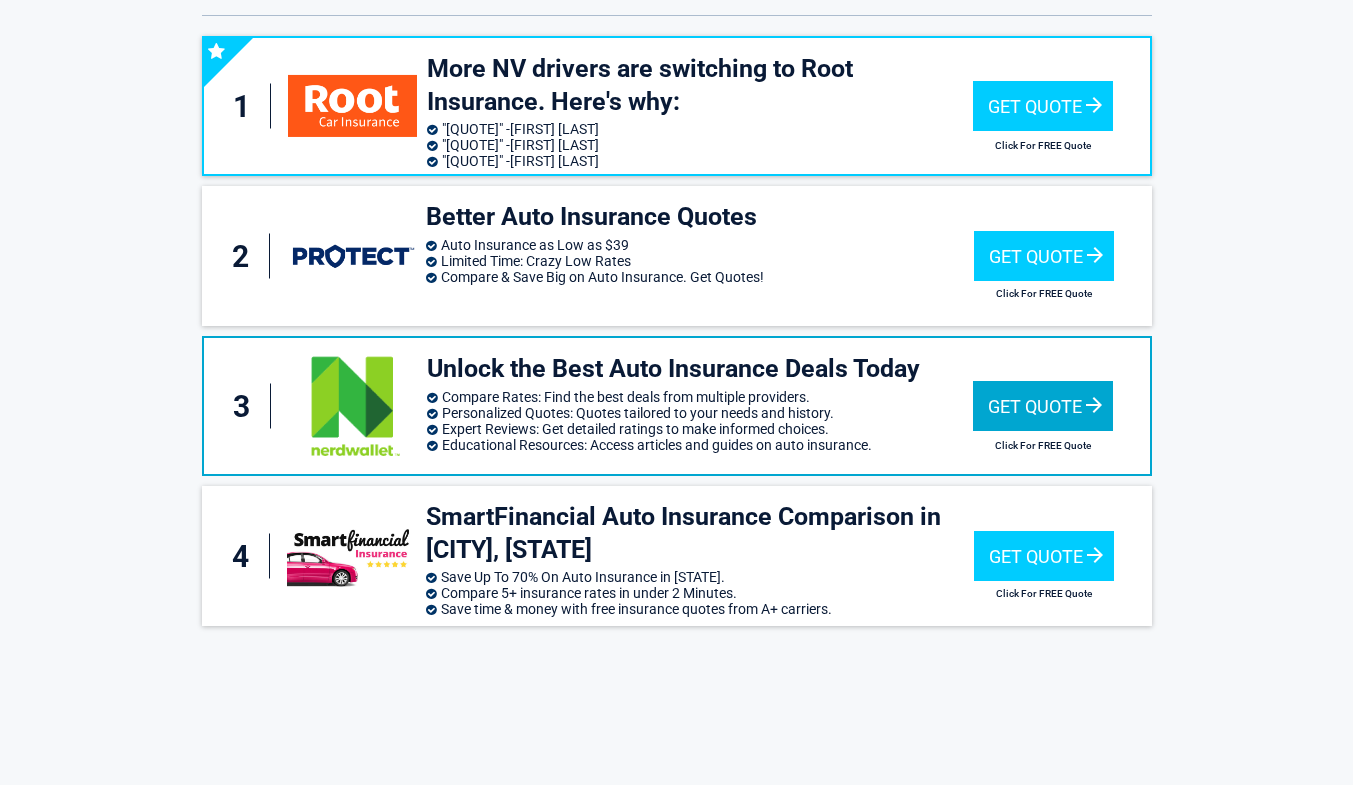 click on "Get Quote" at bounding box center (1043, 406) 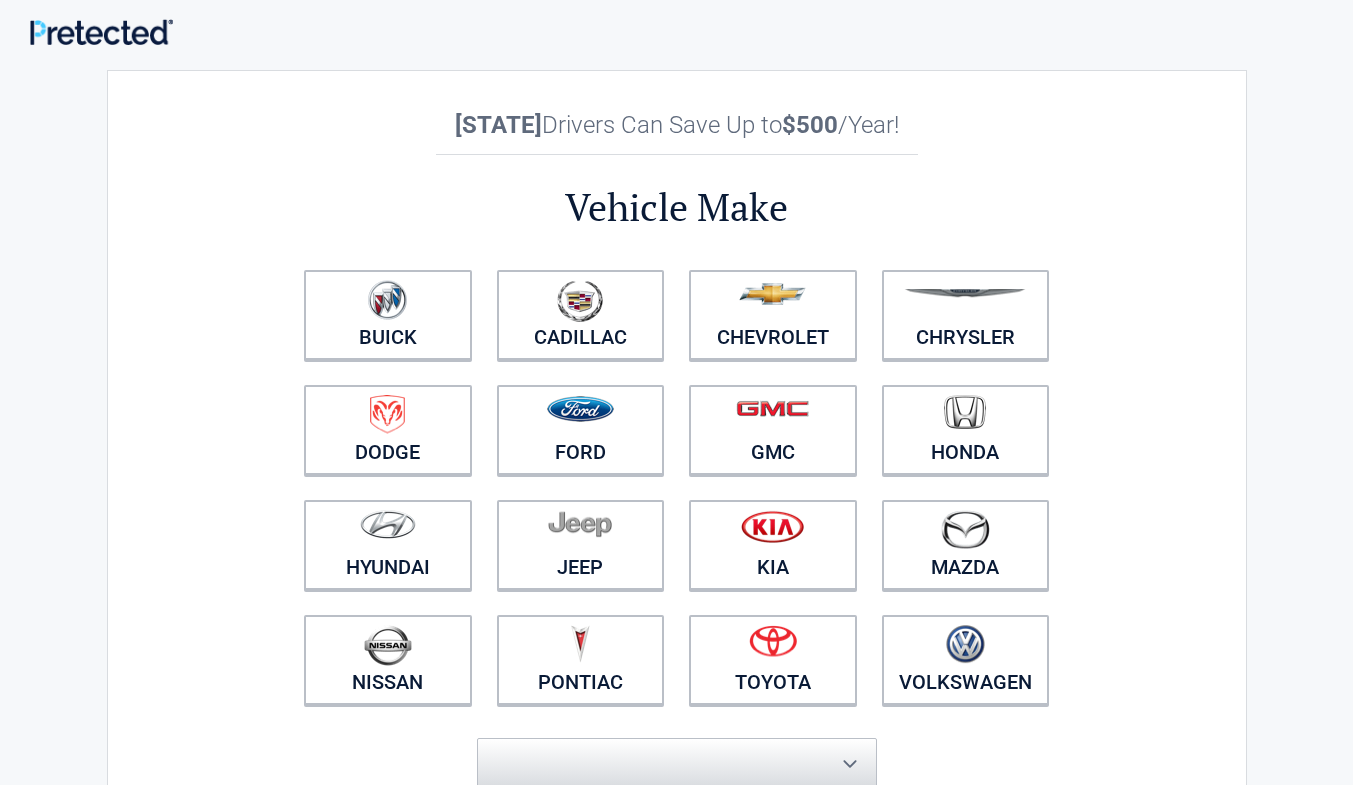 scroll, scrollTop: 0, scrollLeft: 0, axis: both 